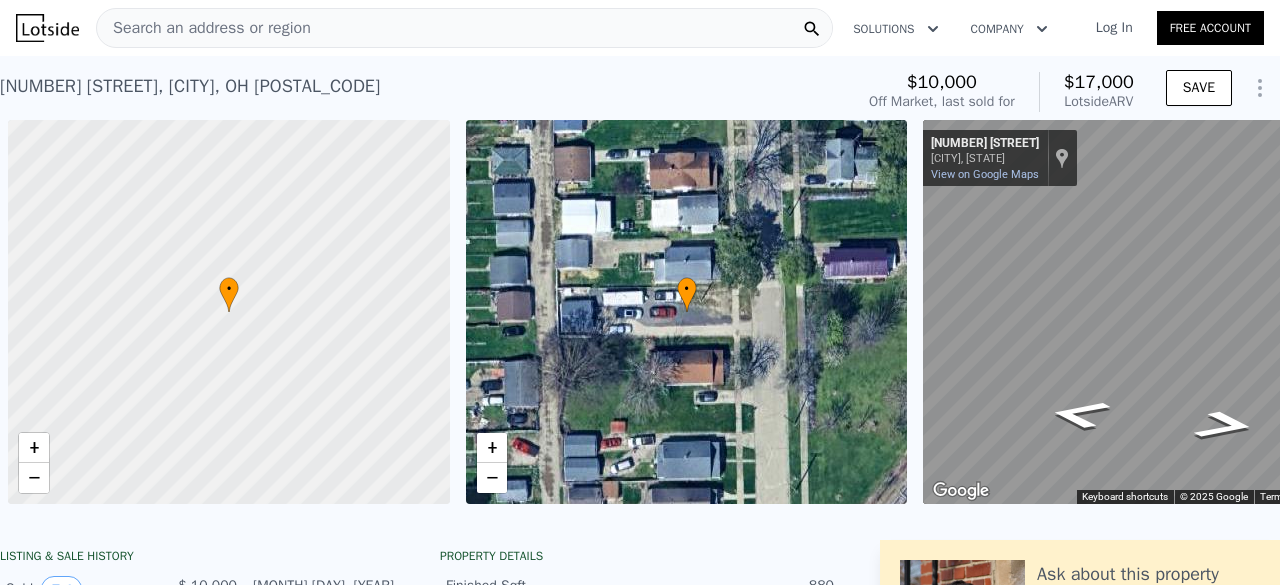 scroll, scrollTop: 0, scrollLeft: 0, axis: both 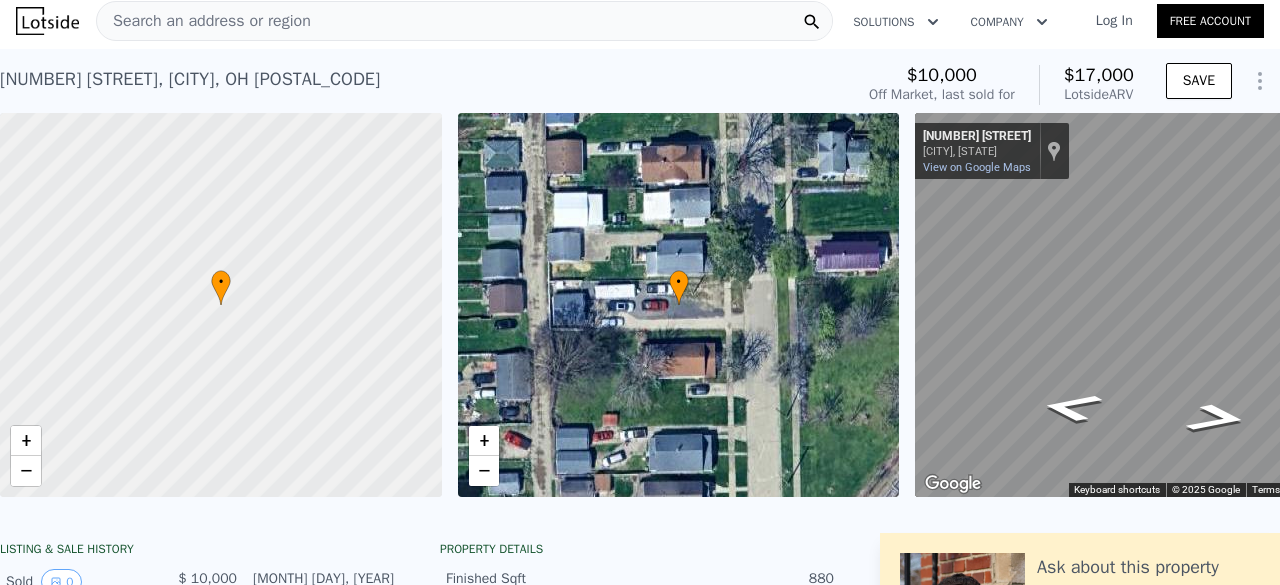 click on "Search an address or region" at bounding box center [464, 21] 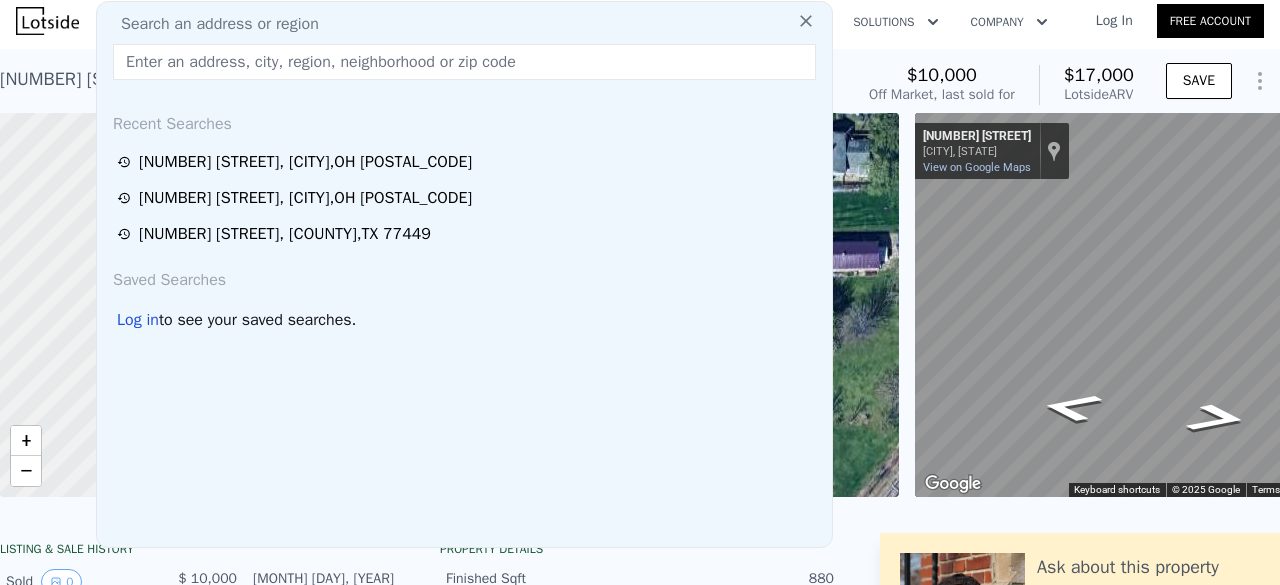 click on "Search an address or region" at bounding box center [464, 24] 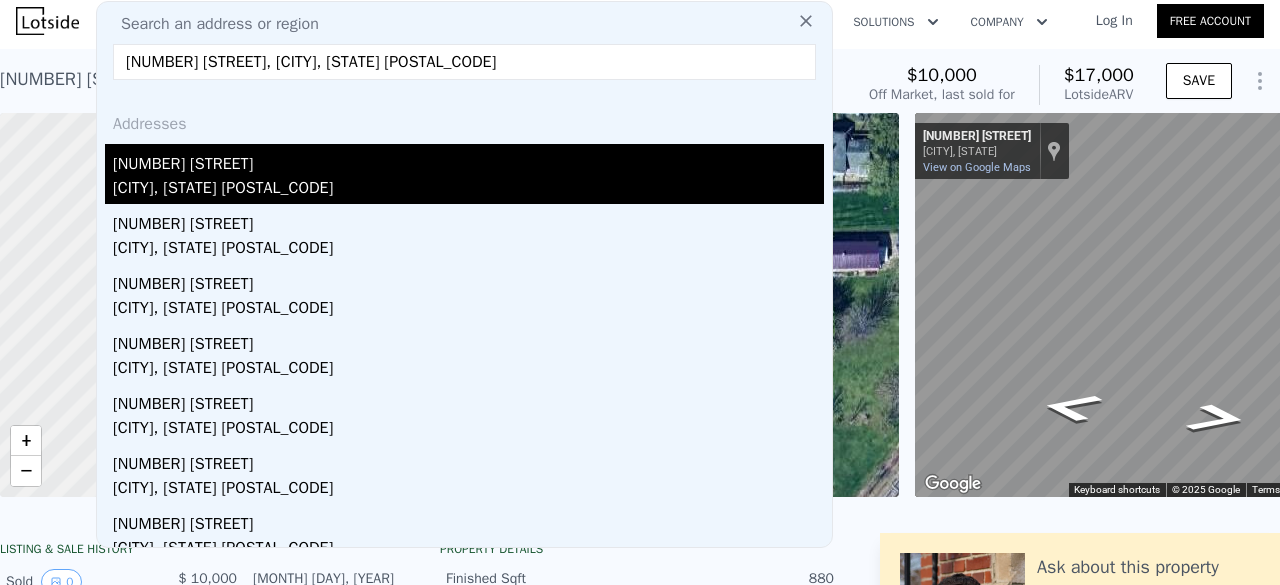 type on "[NUMBER] [STREET], [CITY], [STATE] [POSTAL_CODE]" 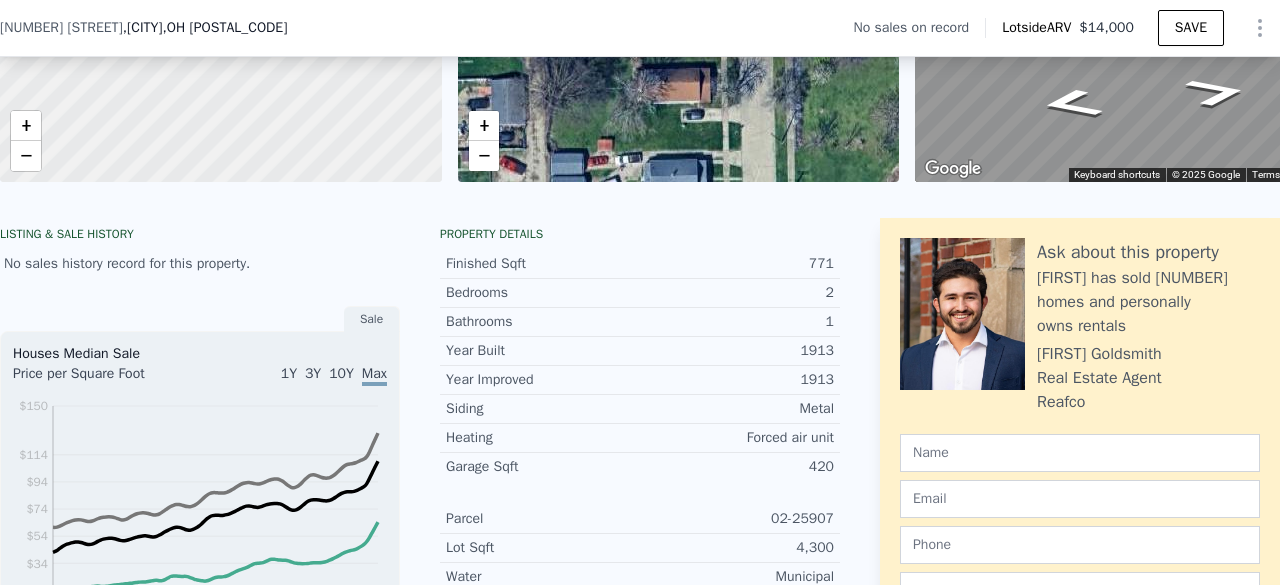 scroll, scrollTop: 361, scrollLeft: 0, axis: vertical 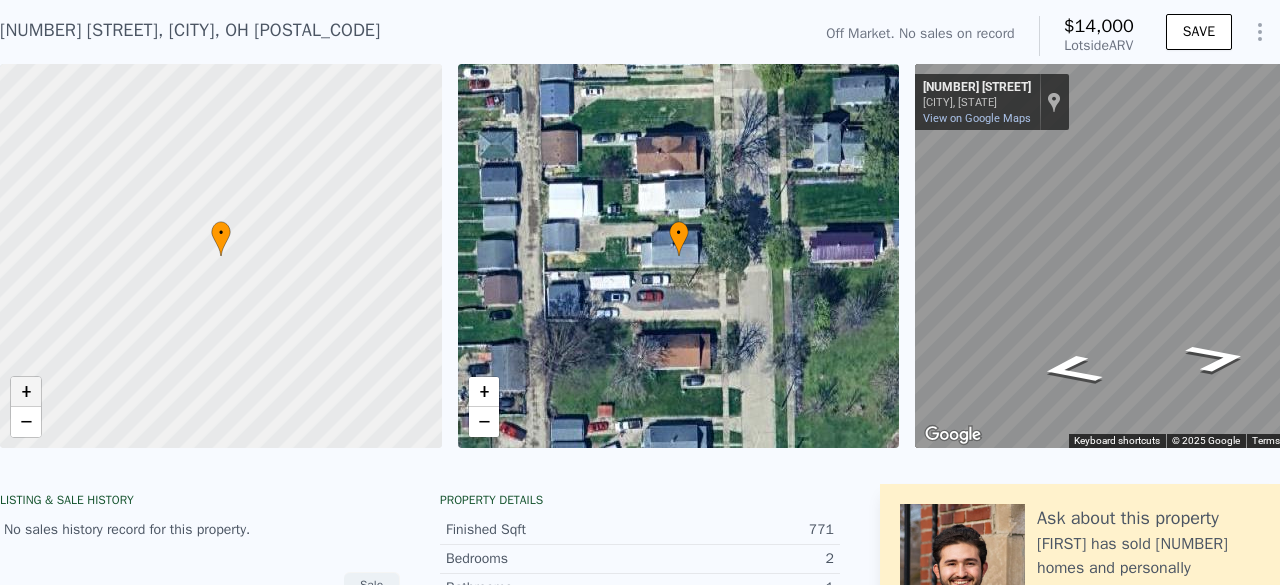 click on "+" at bounding box center [26, 392] 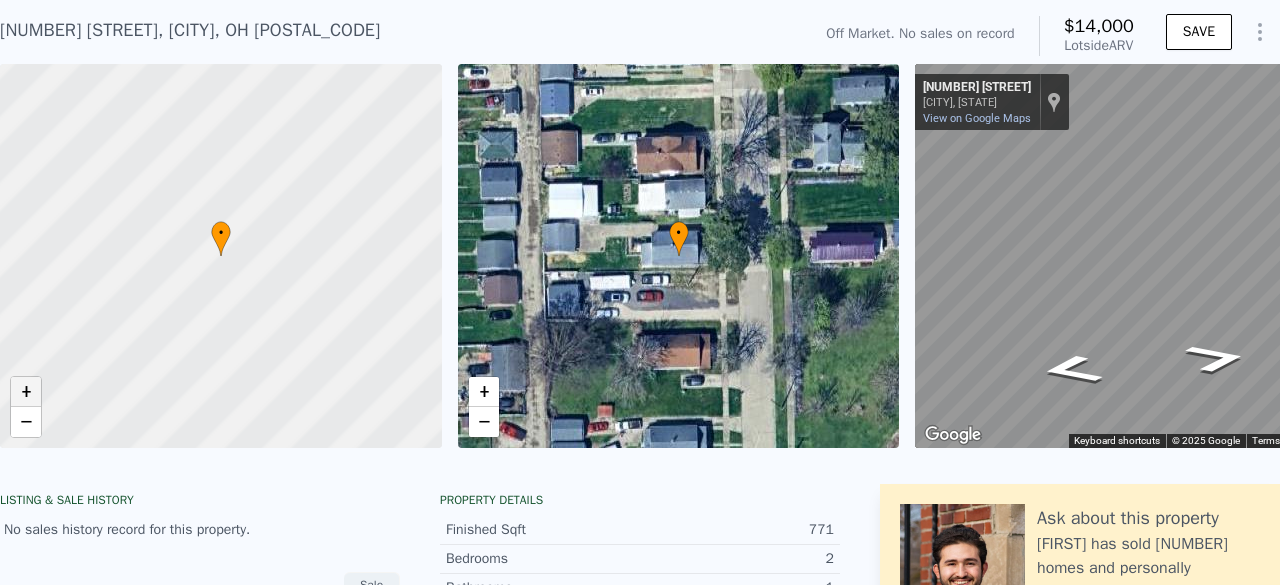 click on "+" at bounding box center [26, 392] 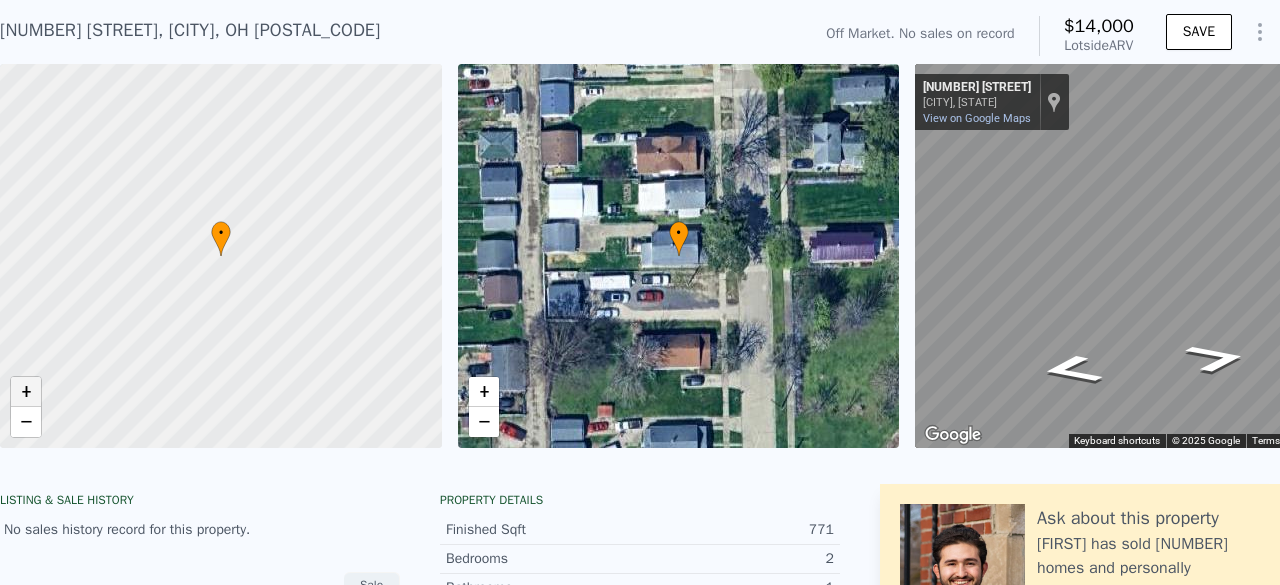 click on "+" at bounding box center (26, 392) 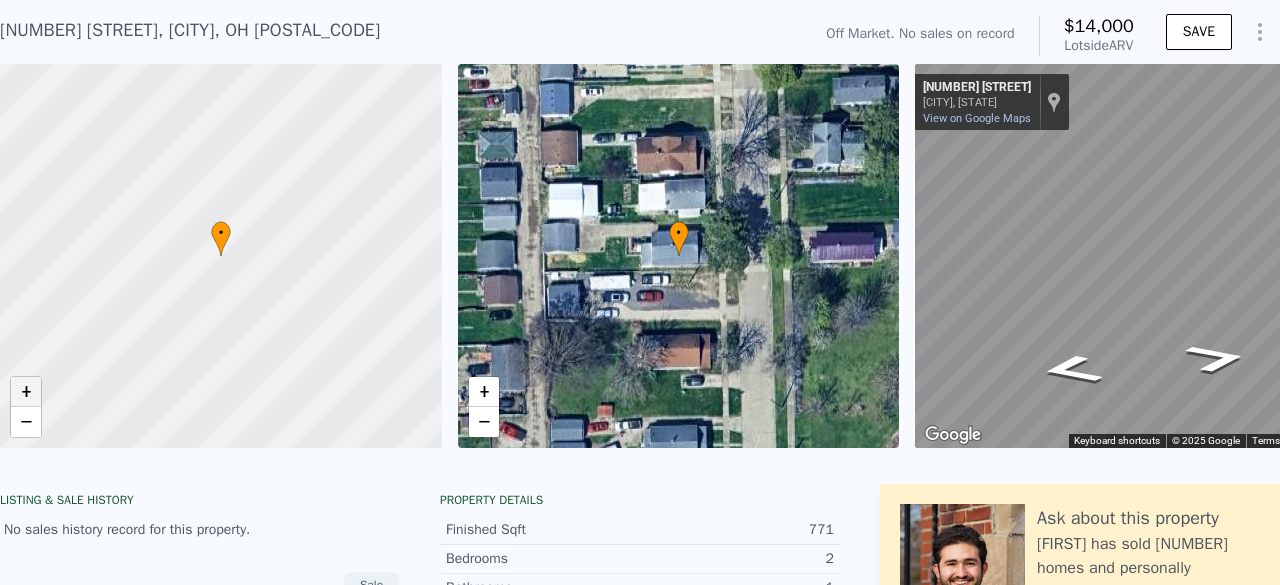 click on "+" at bounding box center (26, 392) 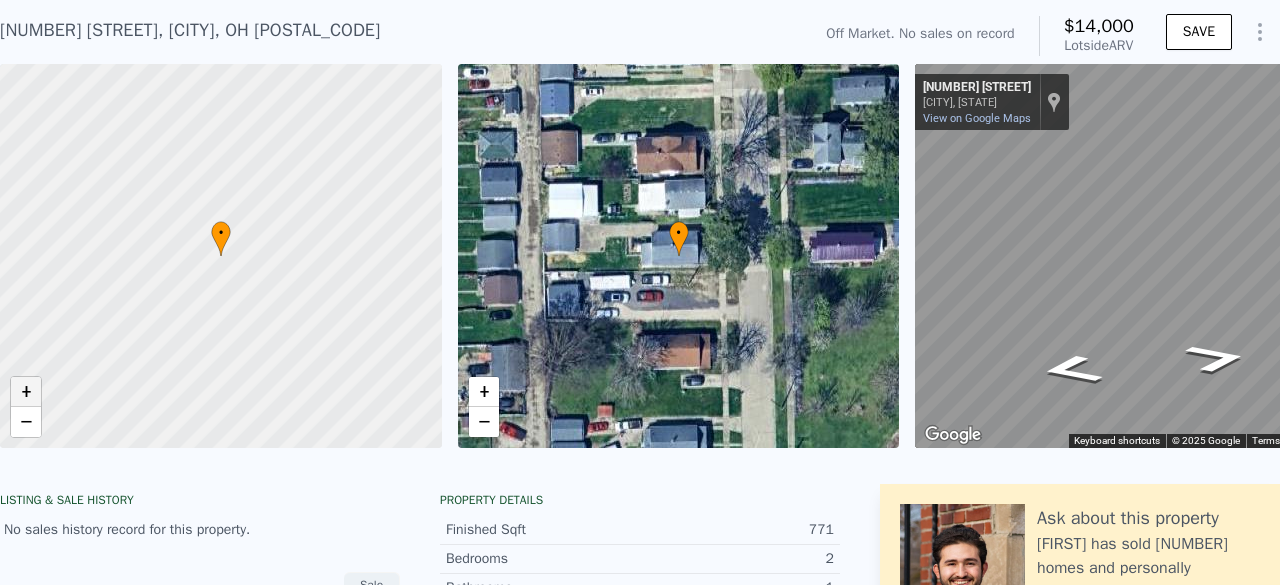 click on "+" at bounding box center (26, 392) 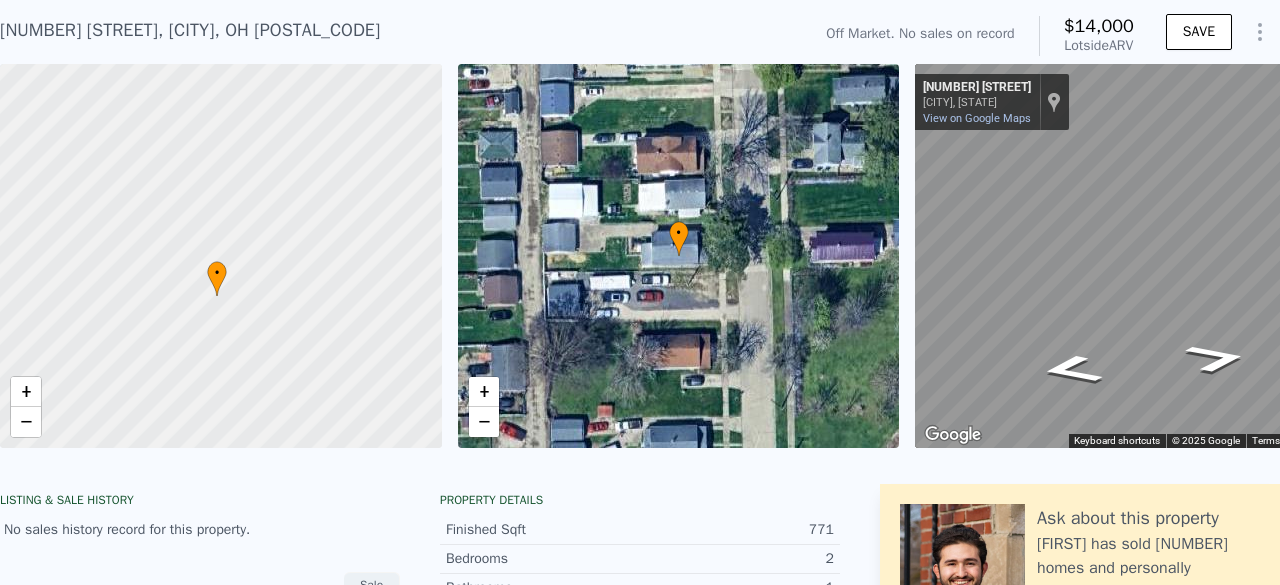 drag, startPoint x: 306, startPoint y: 303, endPoint x: 302, endPoint y: 343, distance: 40.1995 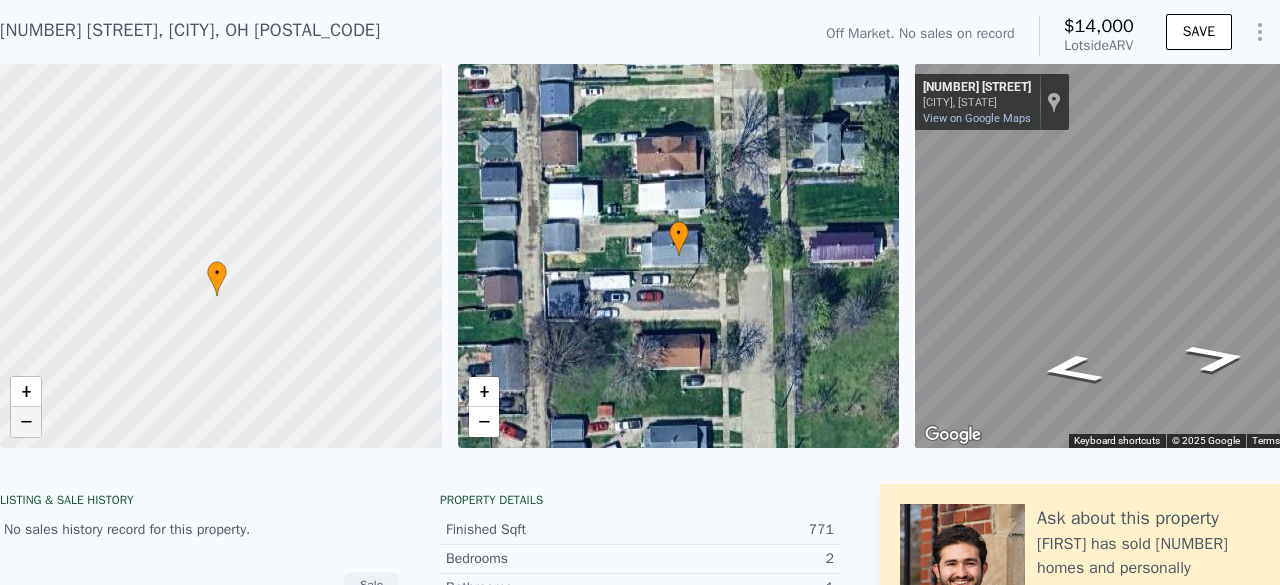 click on "−" at bounding box center (26, 422) 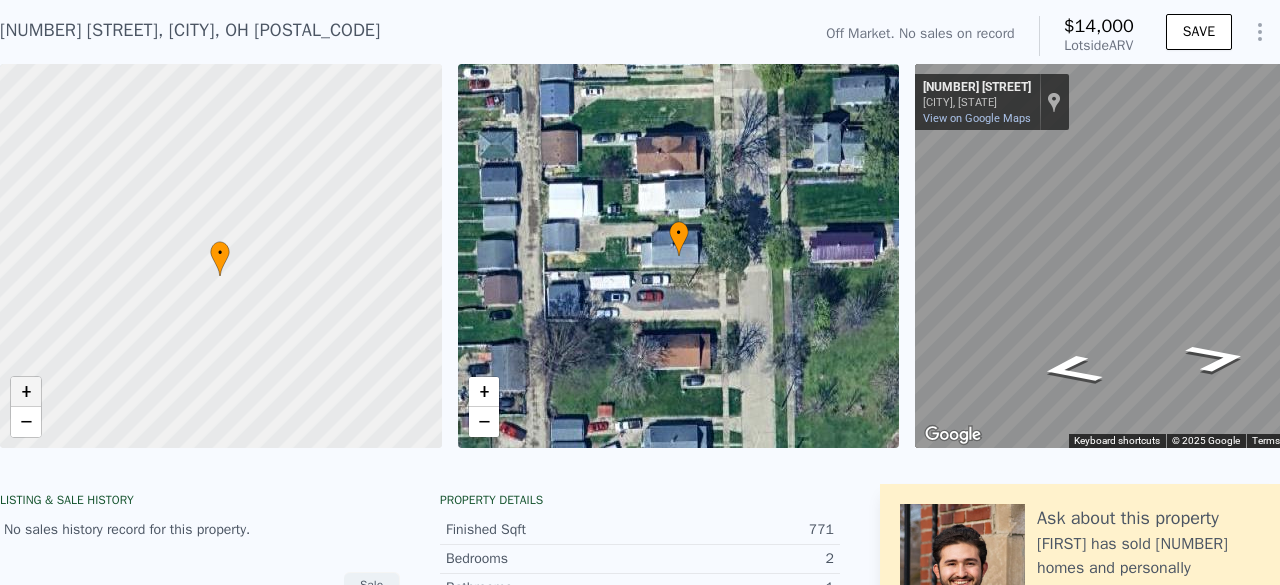 click on "+" at bounding box center (26, 392) 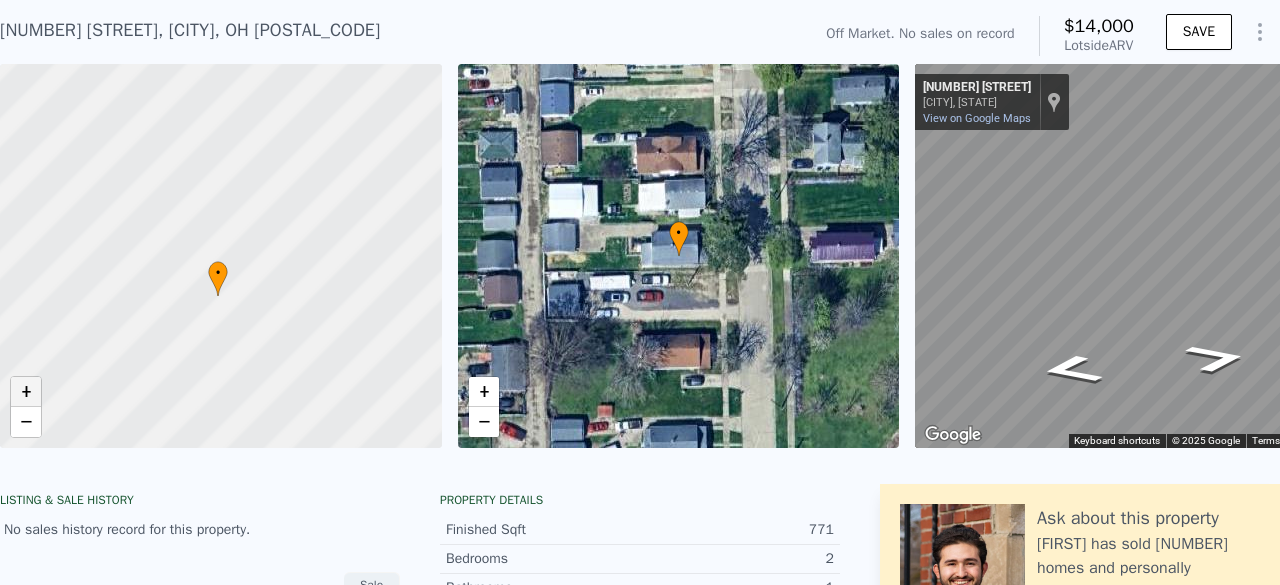 click on "+" at bounding box center (26, 392) 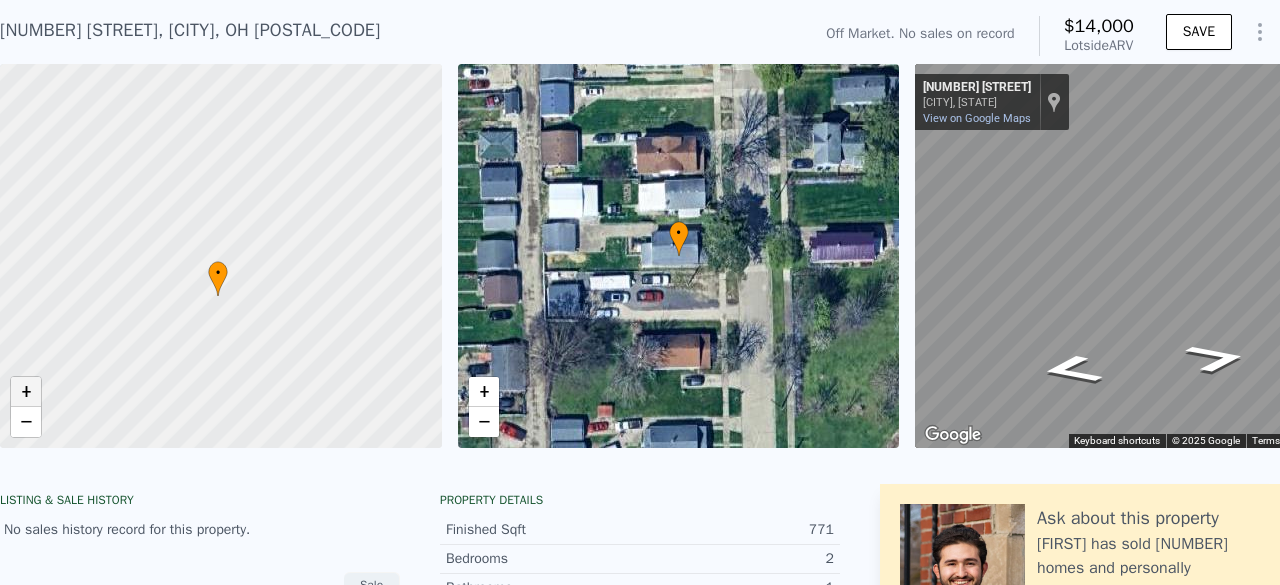 click on "+" at bounding box center (26, 392) 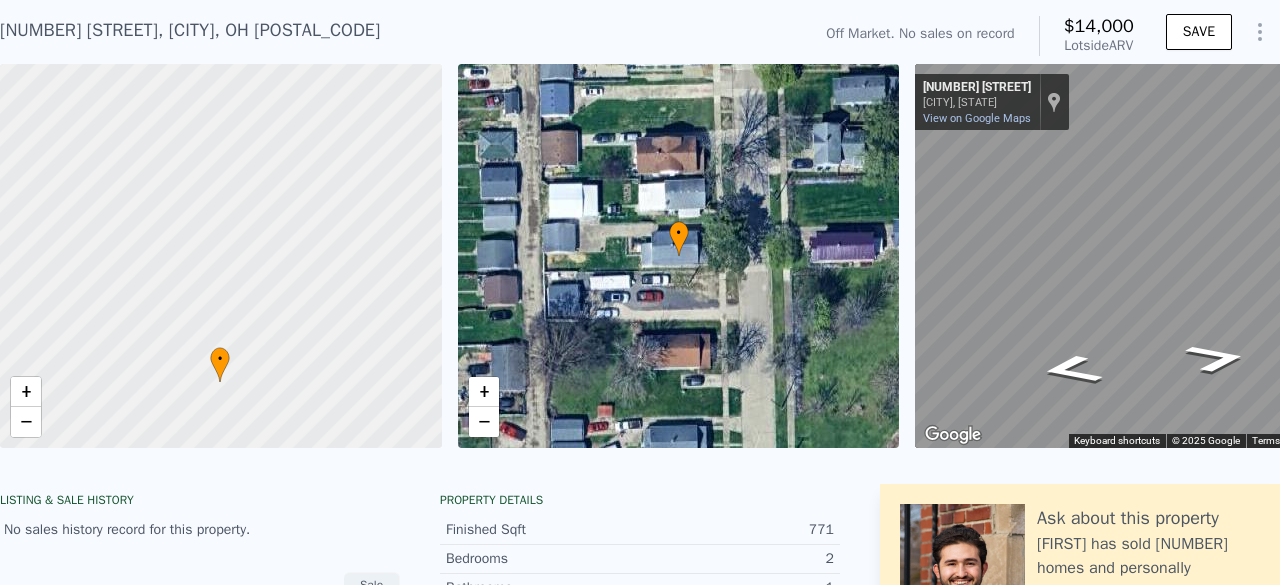 drag, startPoint x: 214, startPoint y: 315, endPoint x: 221, endPoint y: 355, distance: 40.60788 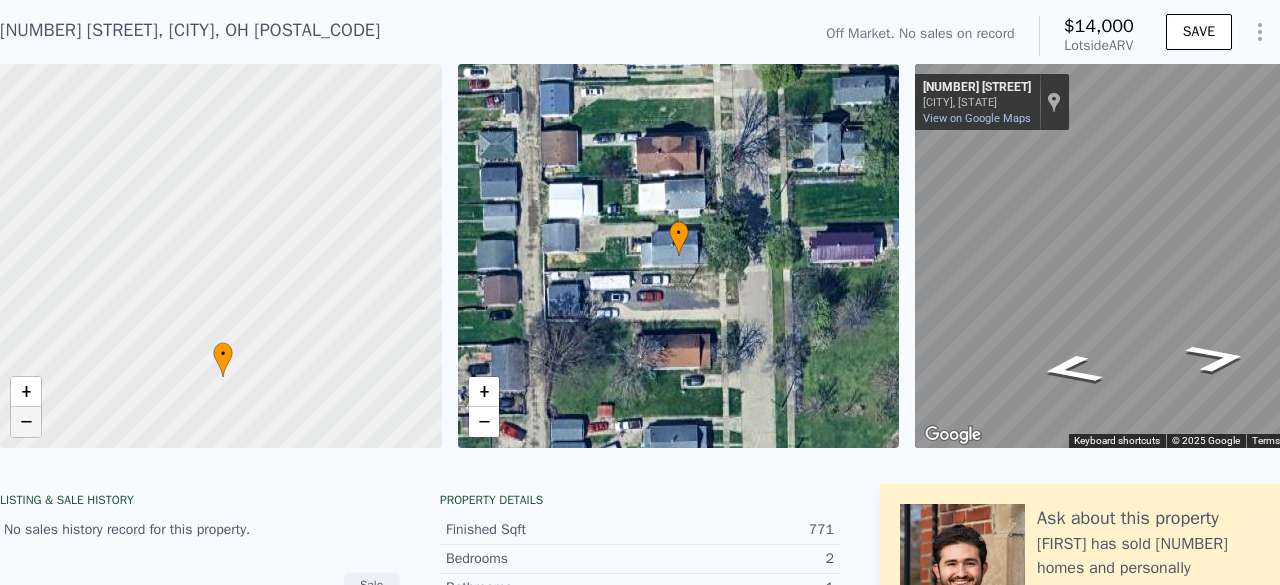 click on "−" at bounding box center [26, 422] 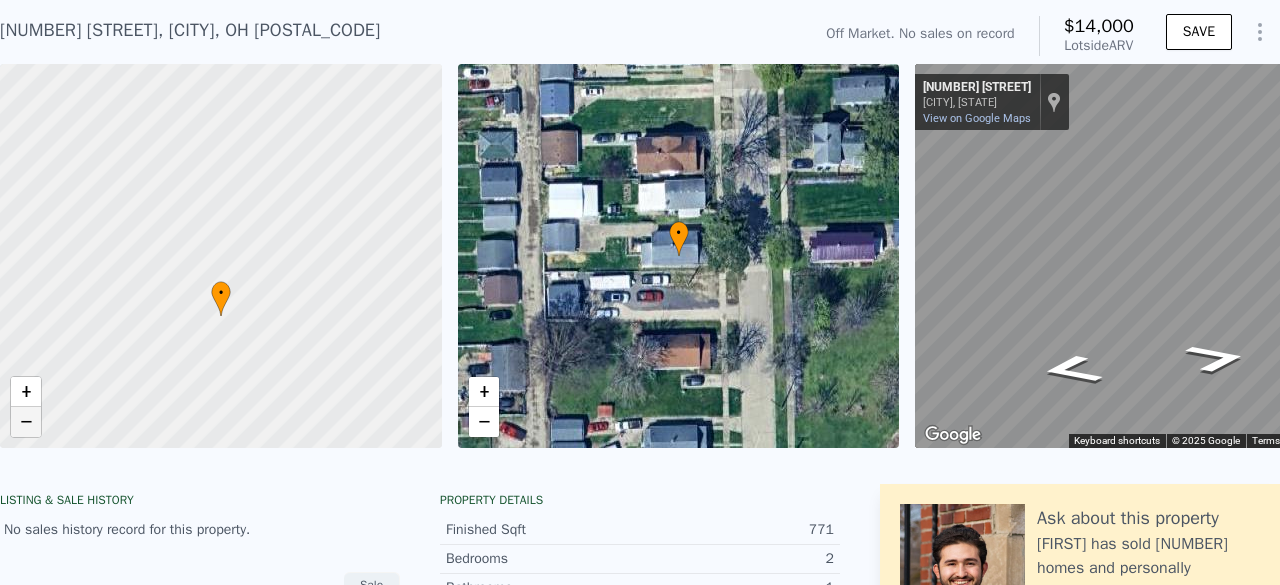click on "−" at bounding box center [26, 422] 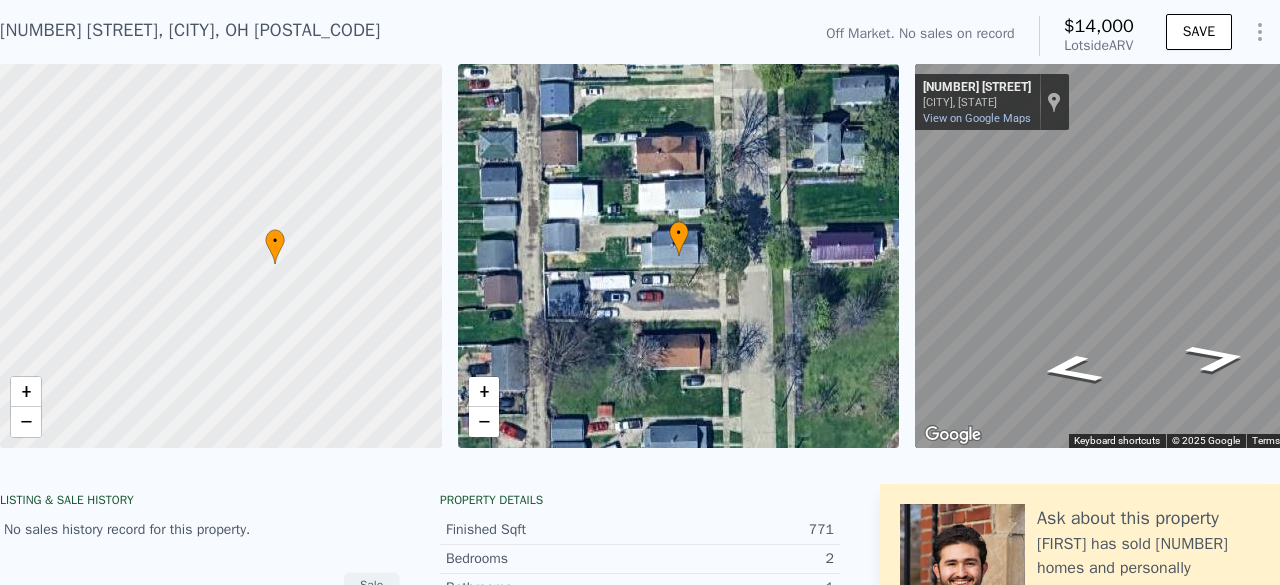 drag, startPoint x: 112, startPoint y: 301, endPoint x: 166, endPoint y: 279, distance: 58.30952 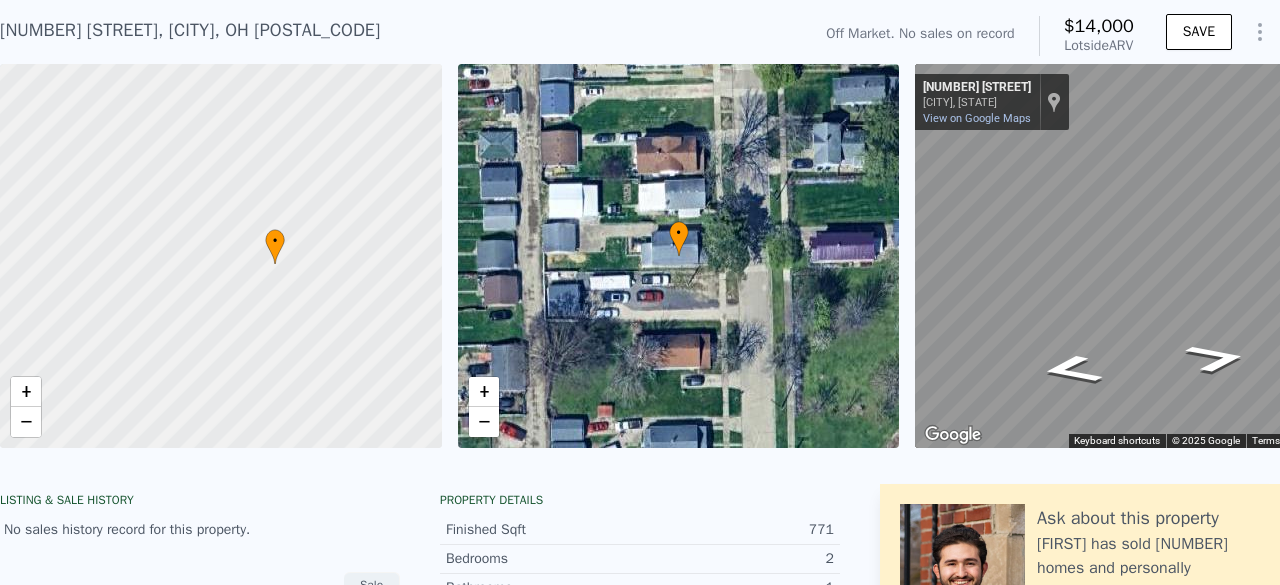 scroll, scrollTop: 0, scrollLeft: 0, axis: both 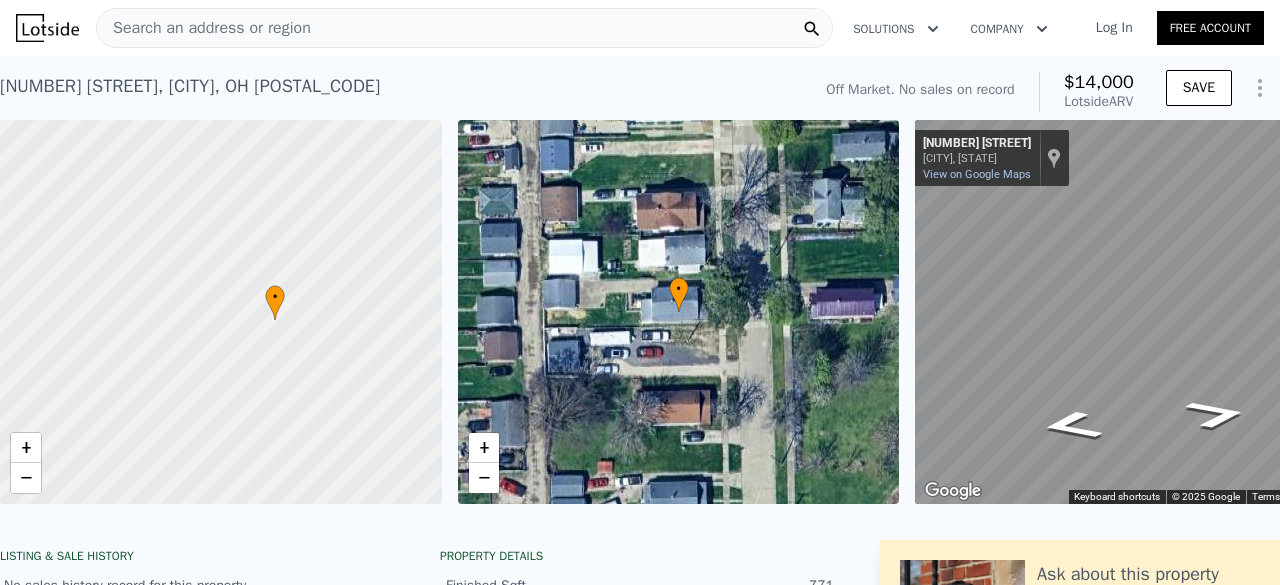 click on "Search an address or region" at bounding box center (464, 28) 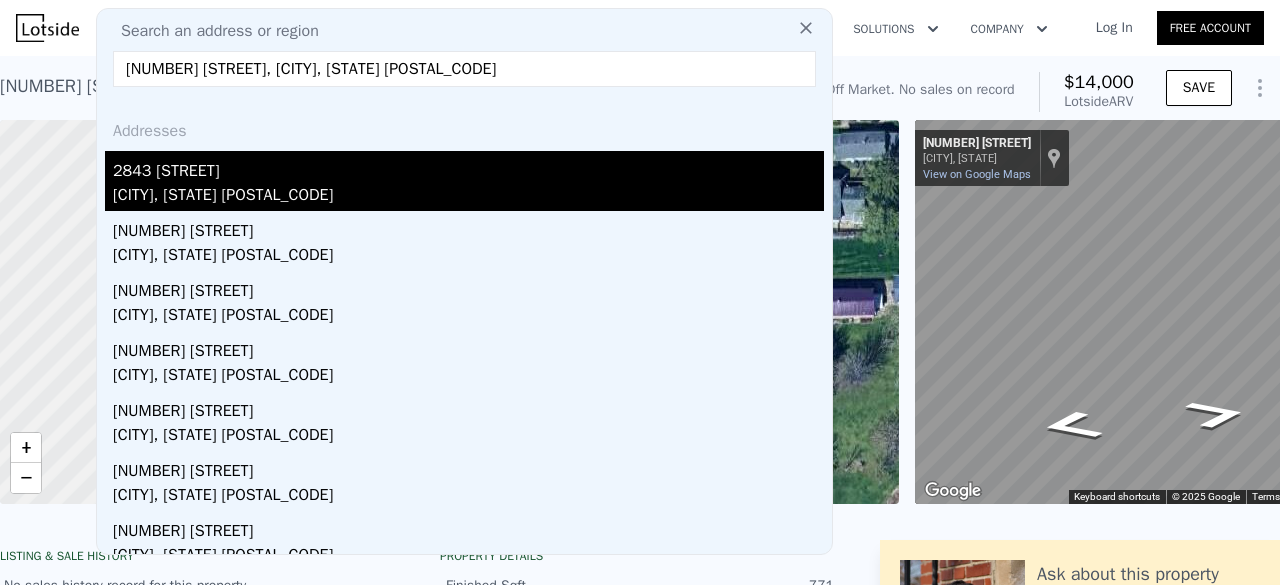 type on "[NUMBER] [STREET], [CITY], [STATE] [POSTAL_CODE]" 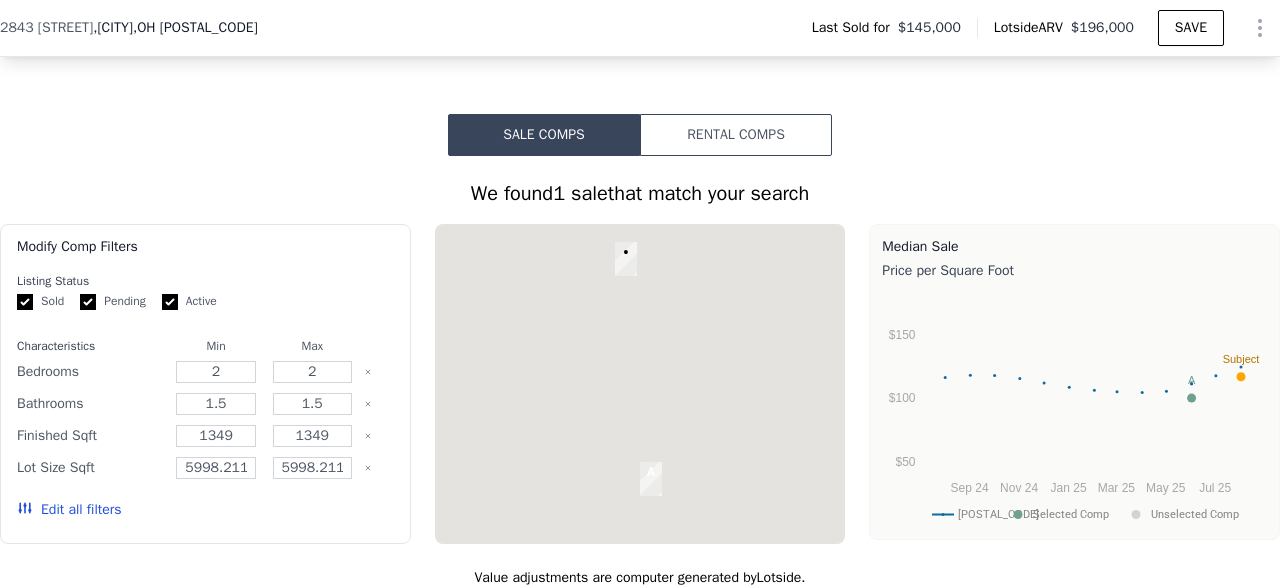 scroll, scrollTop: 1536, scrollLeft: 0, axis: vertical 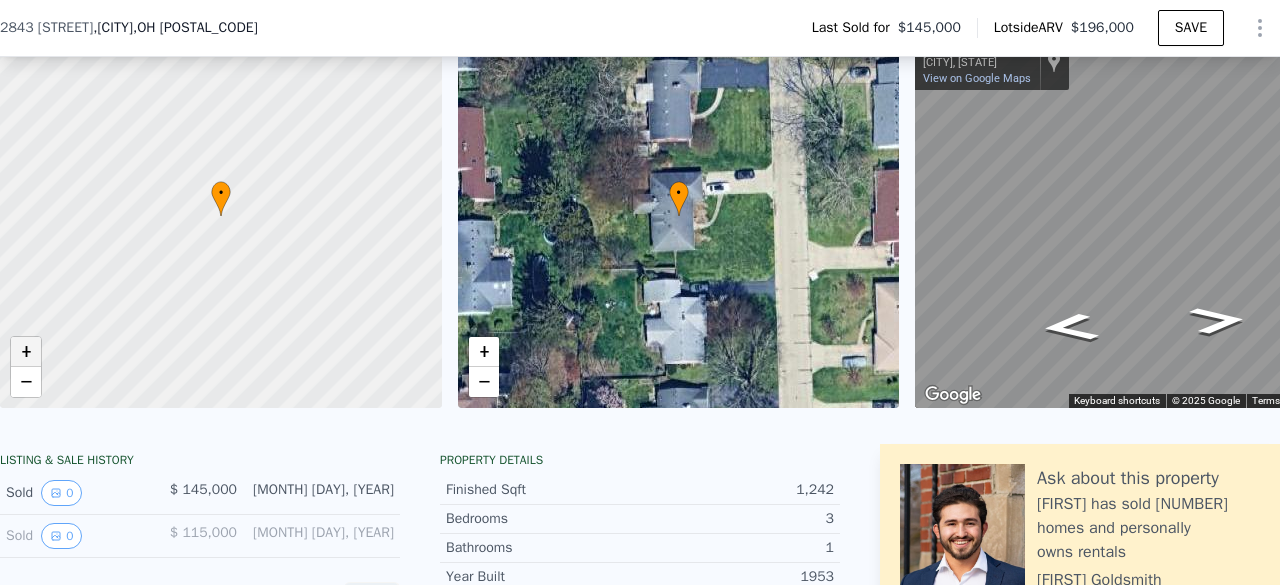 click on "+" at bounding box center [26, 352] 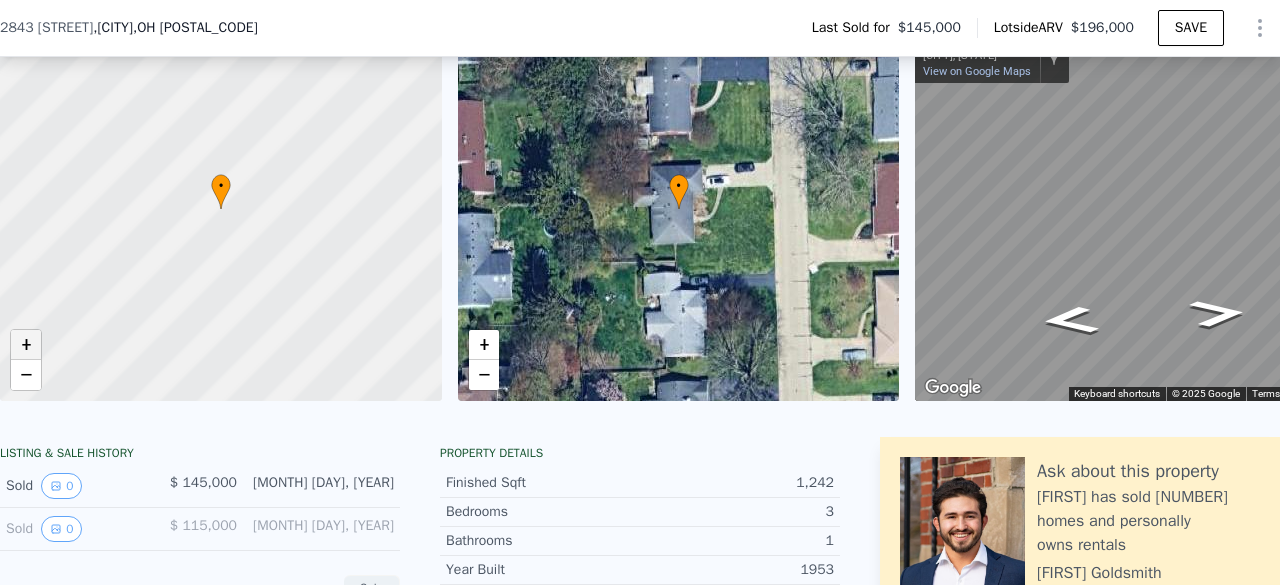 click on "+" at bounding box center (26, 345) 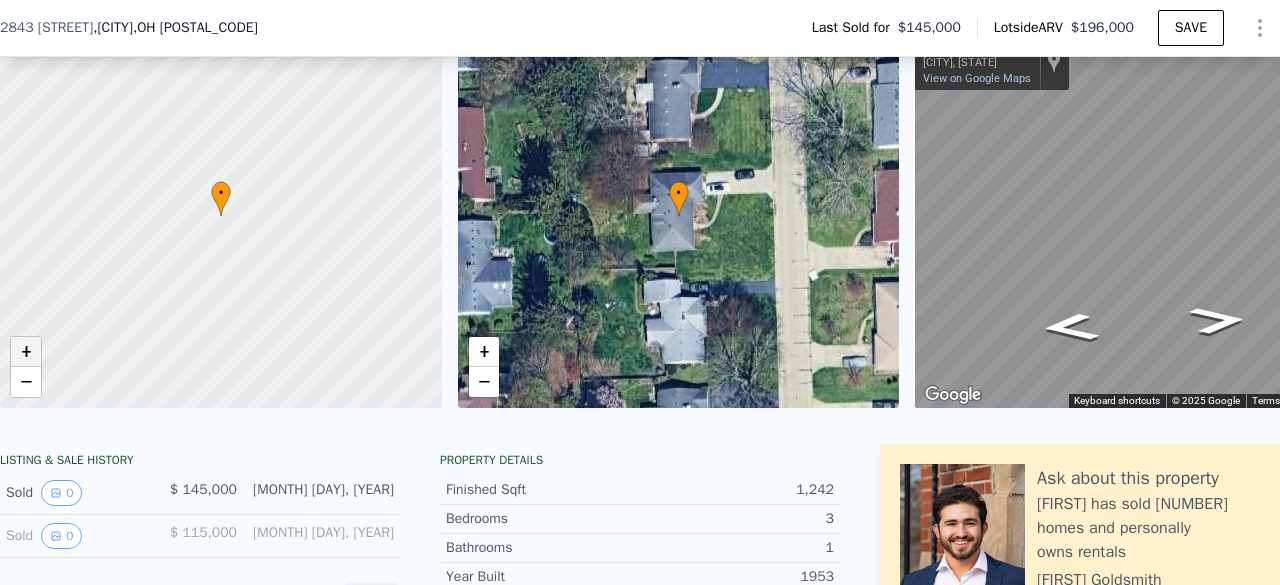 click on "+" at bounding box center [26, 352] 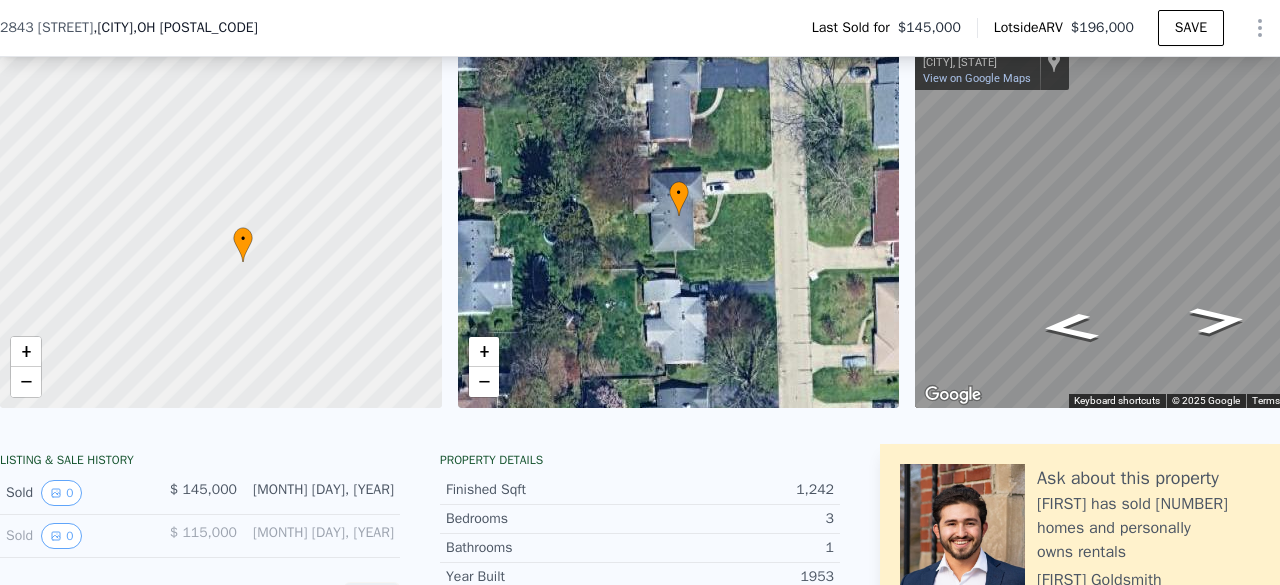 drag, startPoint x: 193, startPoint y: 303, endPoint x: 215, endPoint y: 349, distance: 50.990196 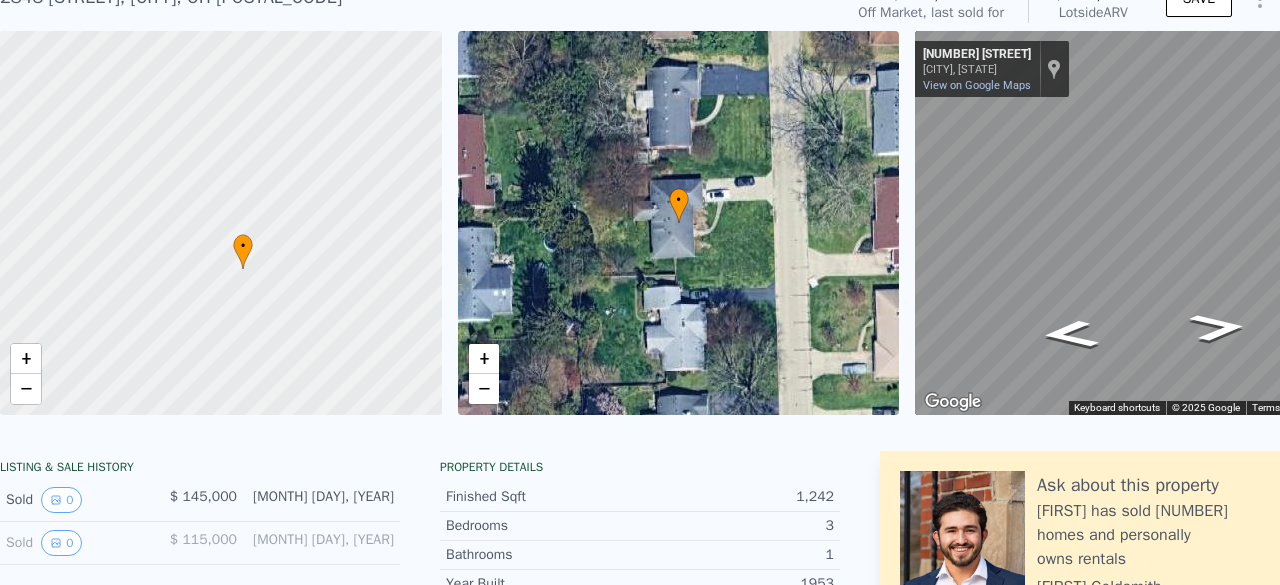 scroll, scrollTop: 96, scrollLeft: 0, axis: vertical 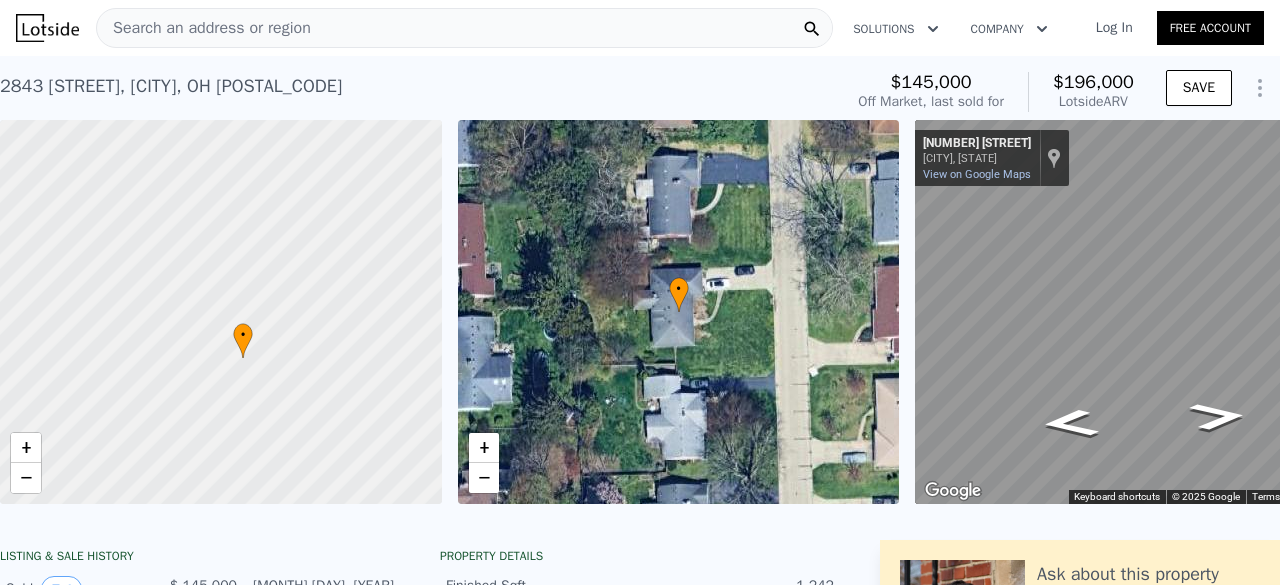 click on "Search an address or region" at bounding box center [464, 28] 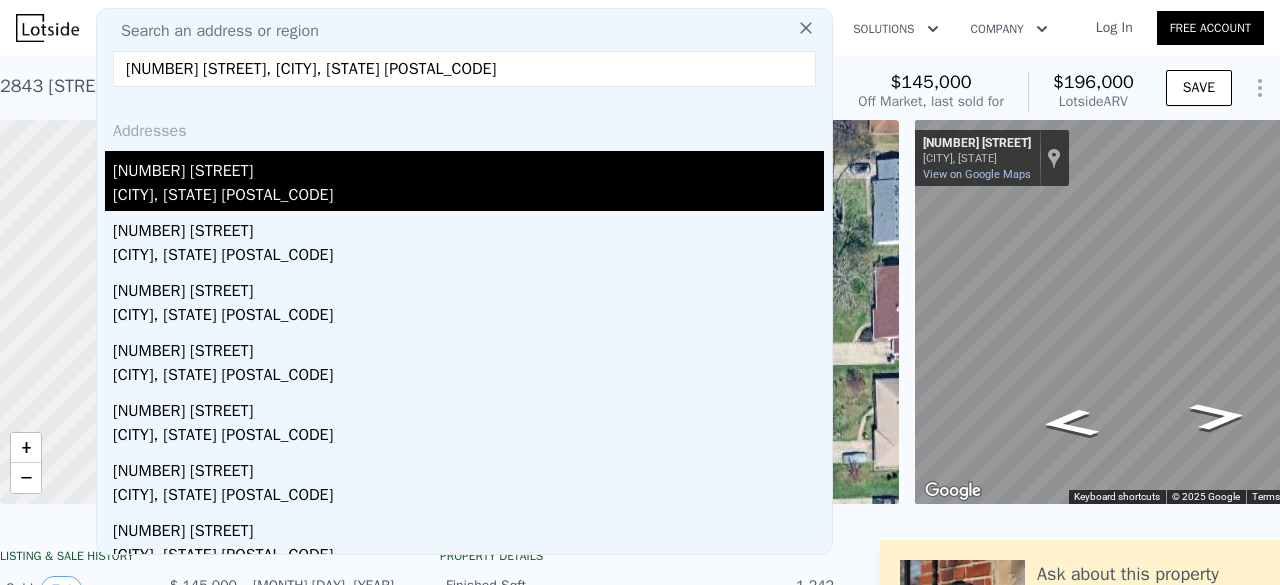 type on "[NUMBER] [STREET], [CITY], [STATE] [POSTAL_CODE]" 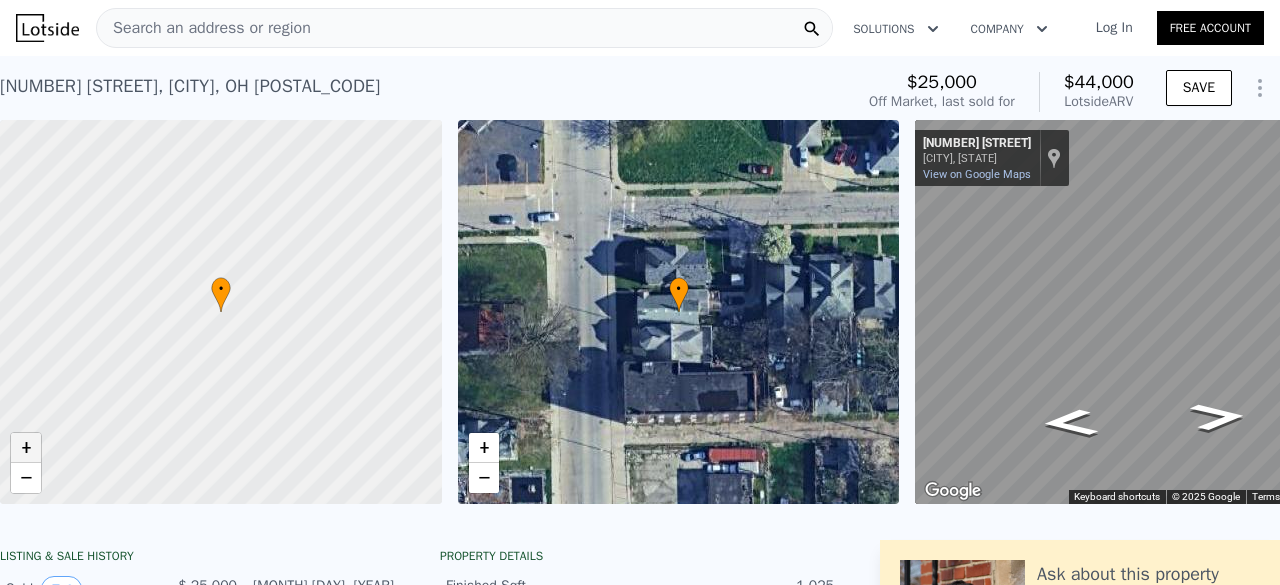 click on "+" at bounding box center (26, 448) 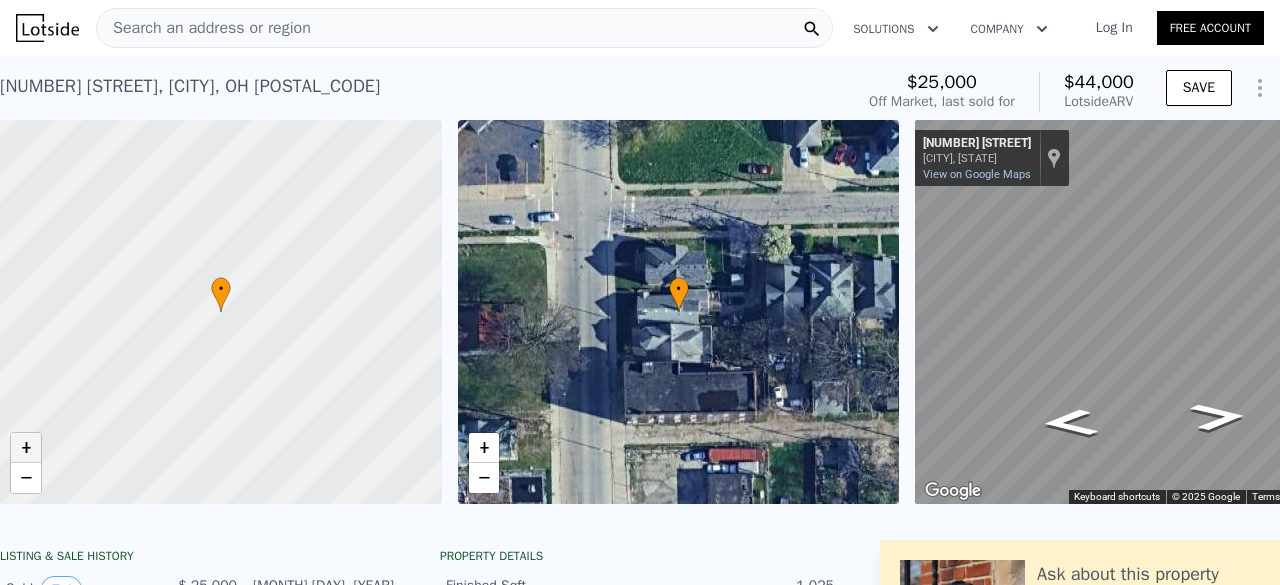 click on "+" at bounding box center (26, 448) 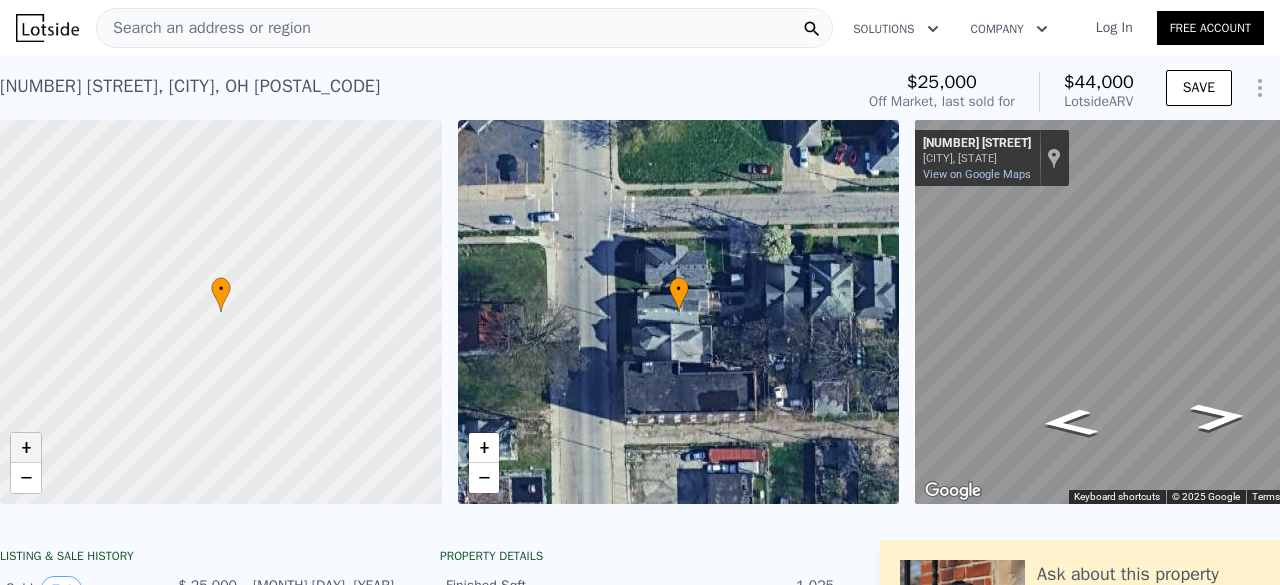 click on "+" at bounding box center (26, 448) 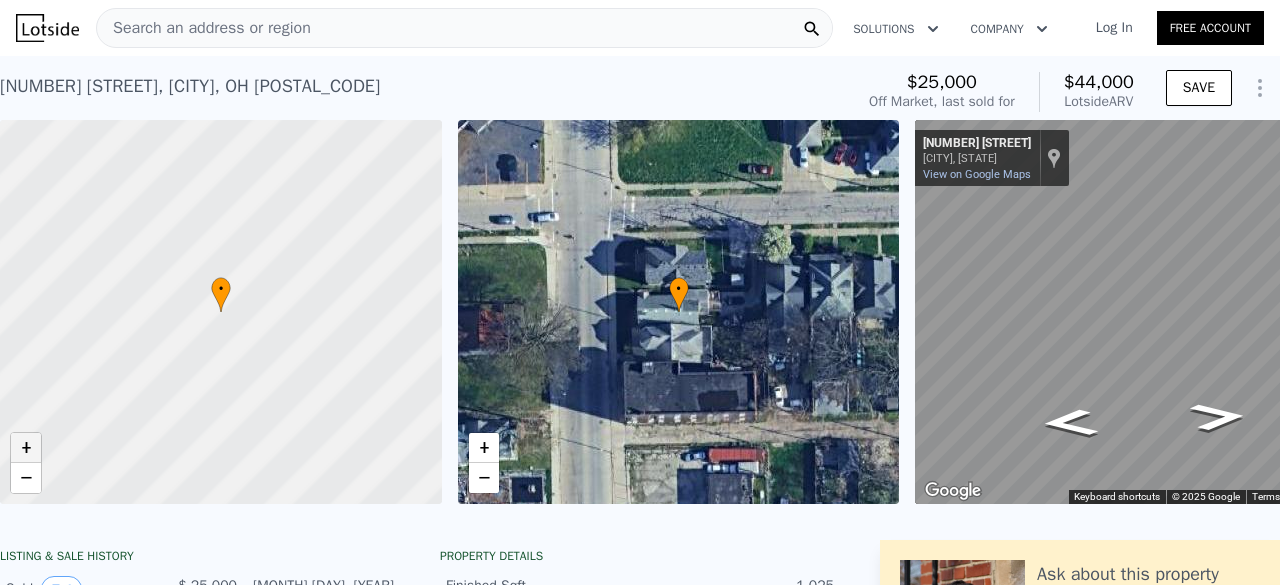click on "+" at bounding box center (26, 448) 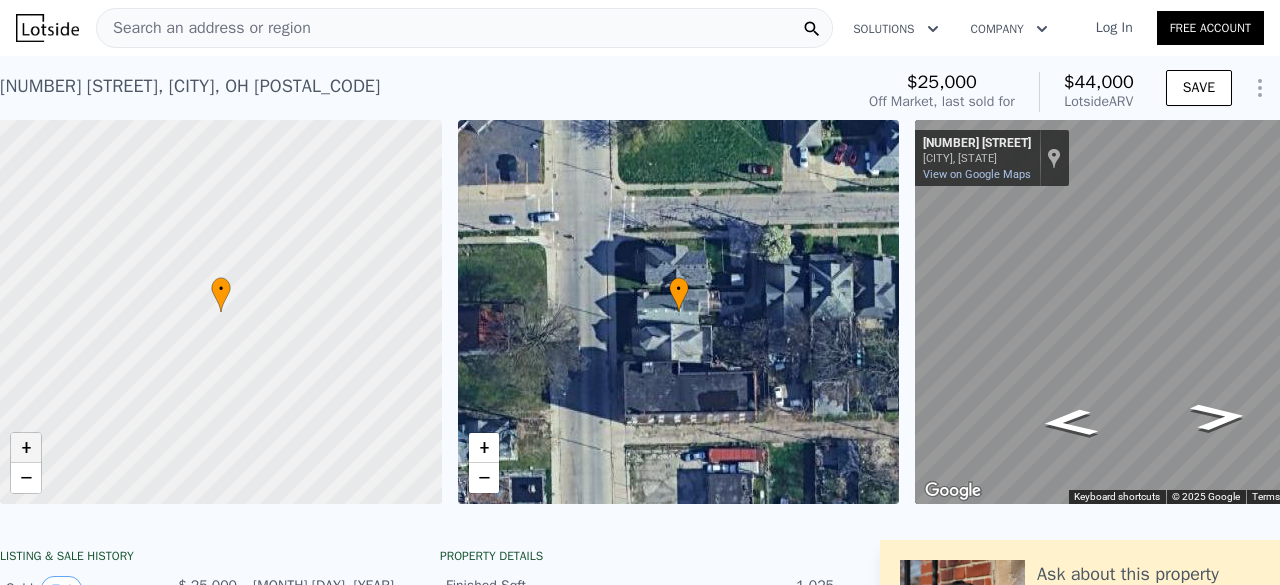 click on "+" at bounding box center (26, 448) 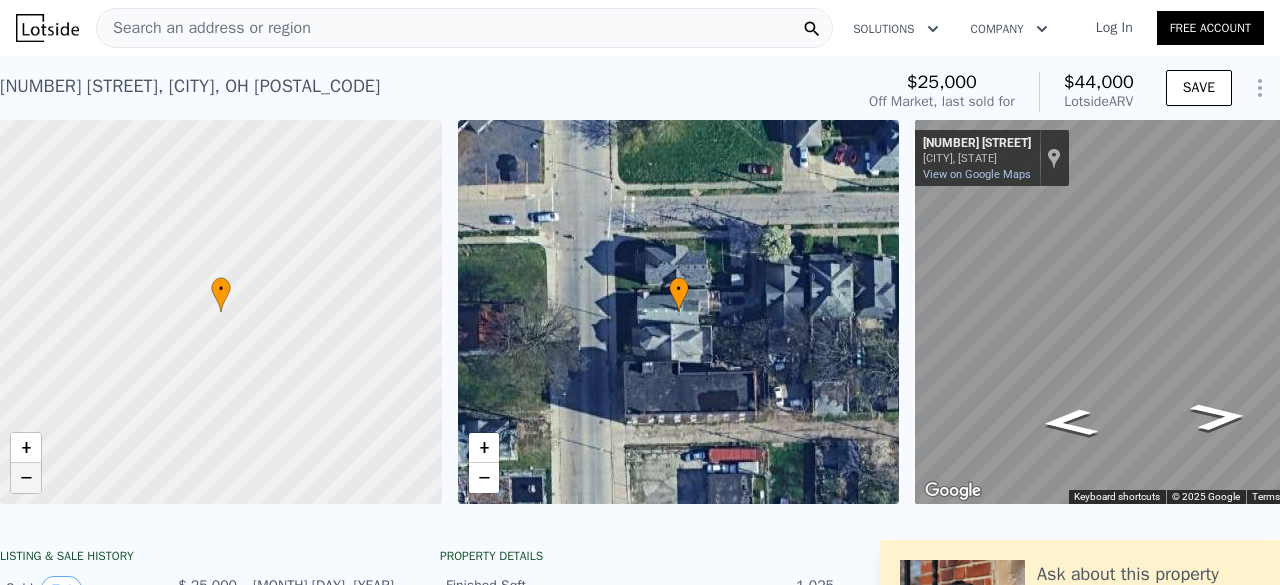 click on "−" at bounding box center [26, 478] 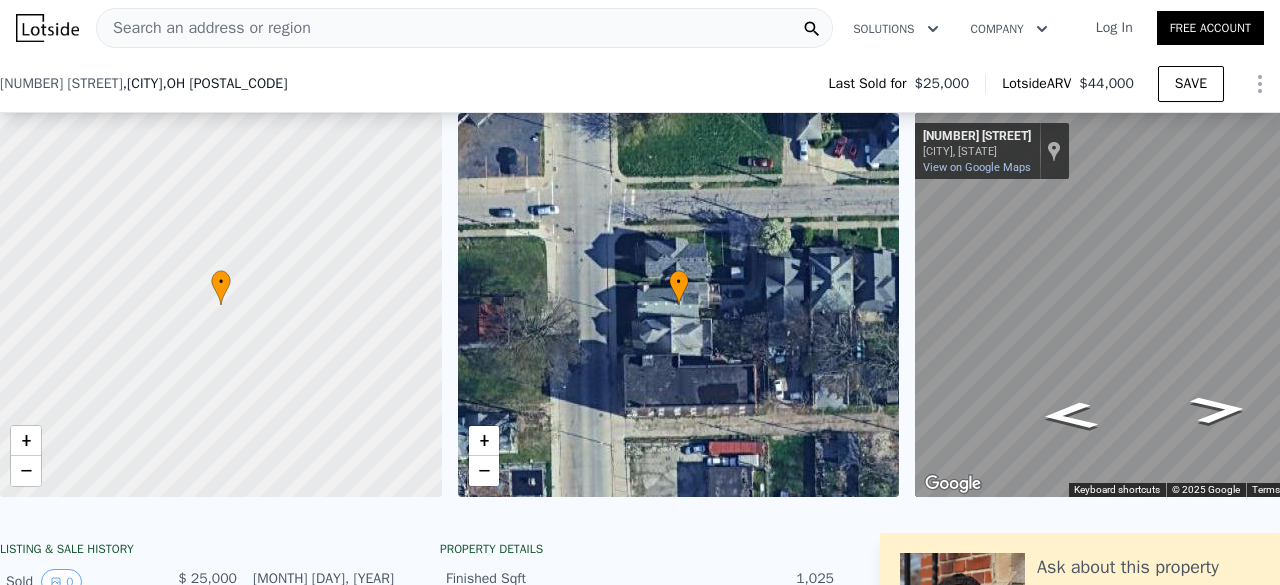 scroll, scrollTop: 285, scrollLeft: 0, axis: vertical 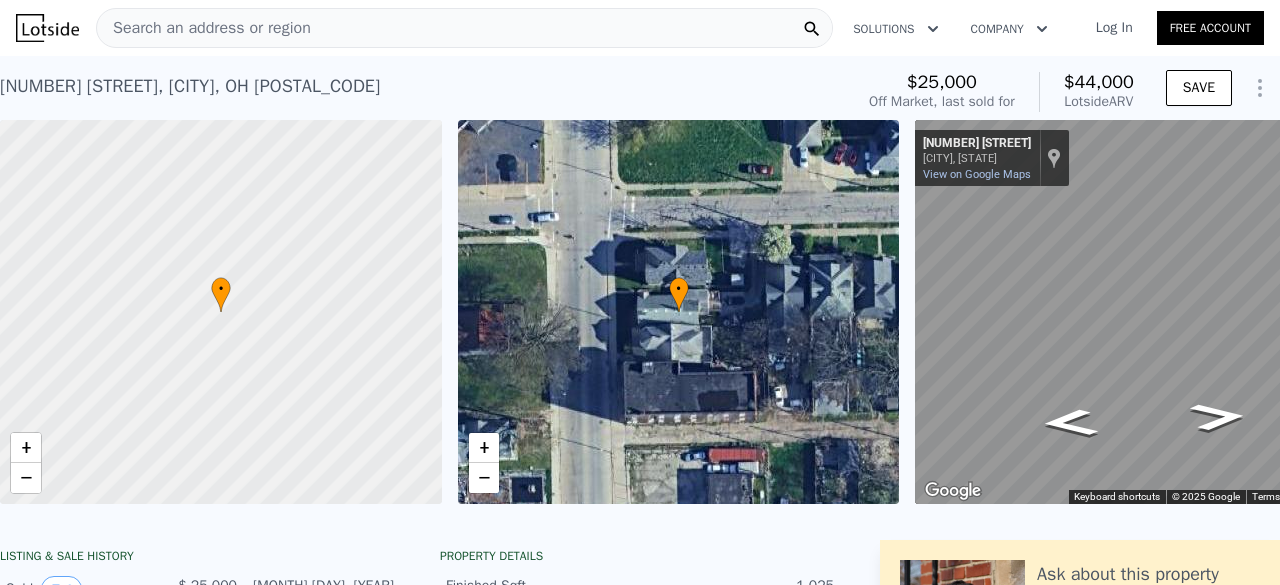 click on "Search an address or region" at bounding box center [464, 28] 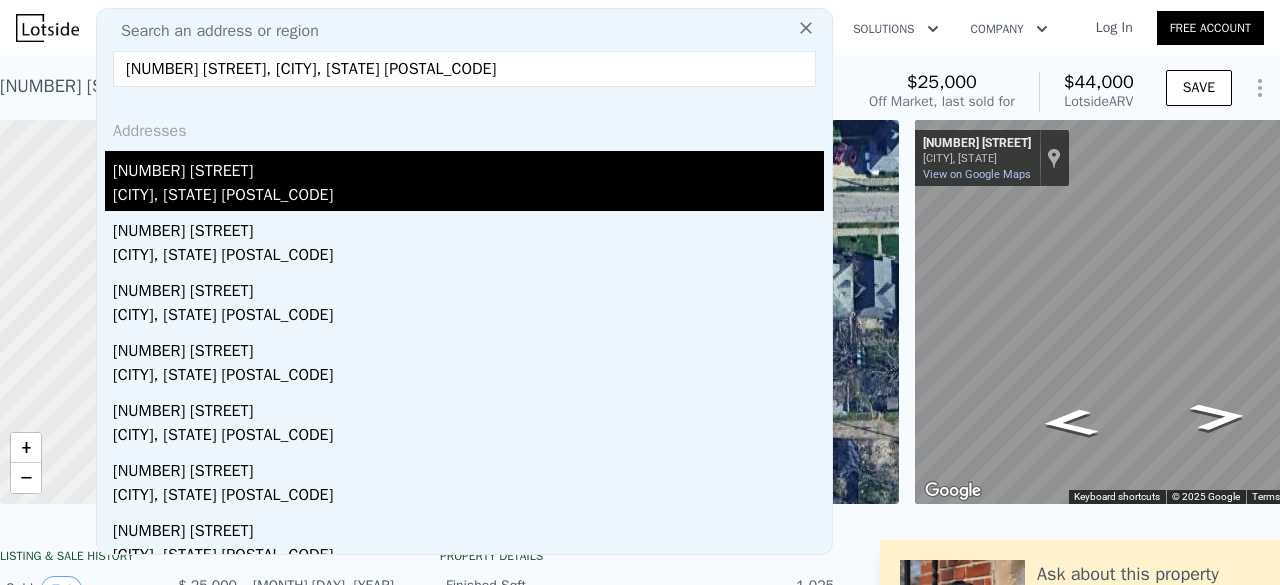 type on "[NUMBER] [STREET], [CITY], [STATE] [POSTAL_CODE]" 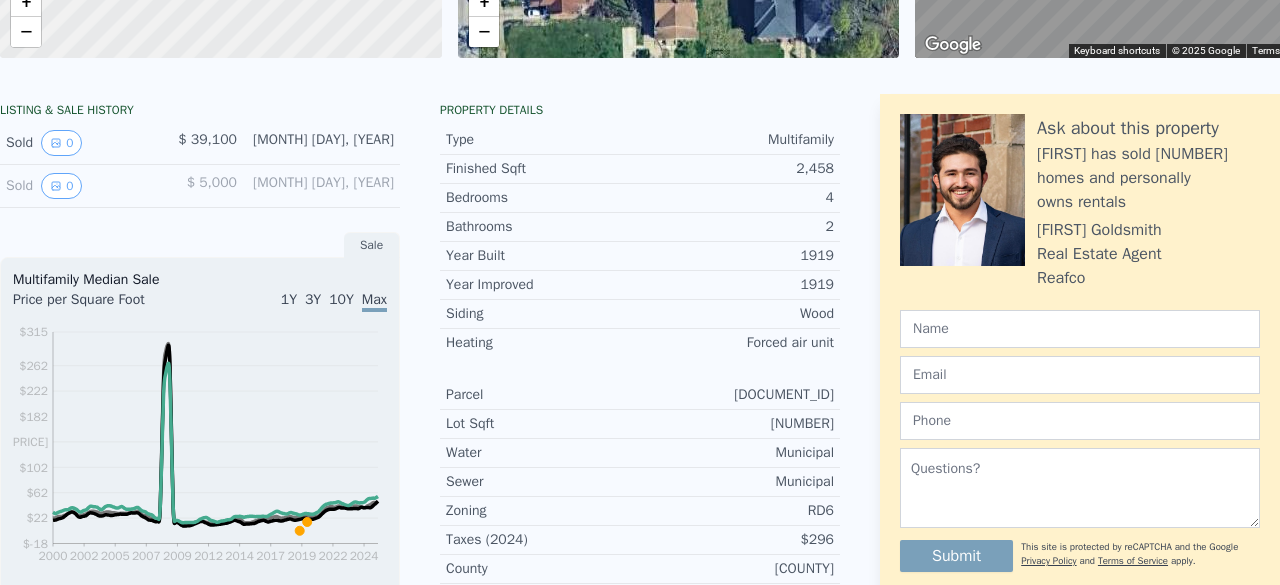 scroll, scrollTop: 0, scrollLeft: 0, axis: both 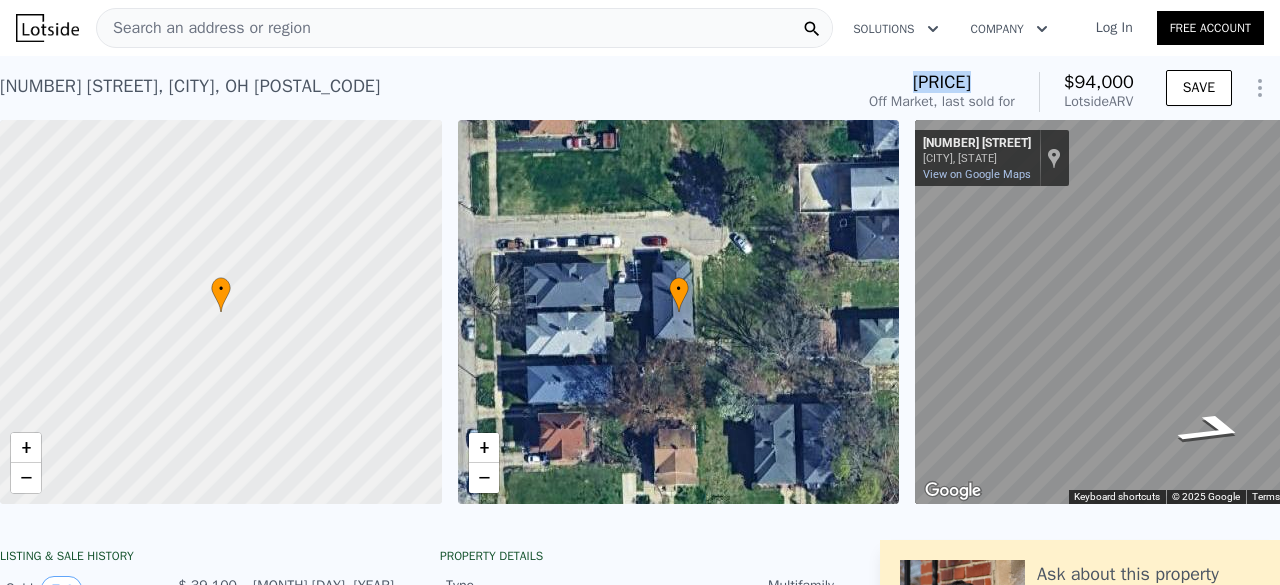 drag, startPoint x: 986, startPoint y: 83, endPoint x: 781, endPoint y: 71, distance: 205.35092 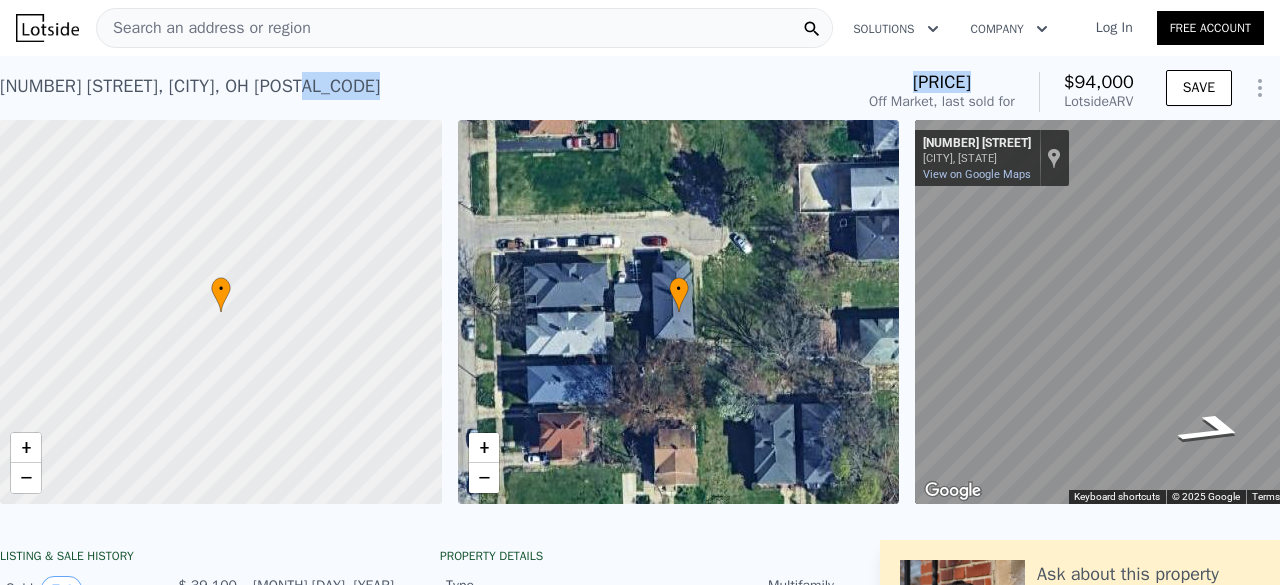 click on "[NUMBER] [STREET] ,   [CITY] ,   [STATE]   [POSTAL_CODE] Sold [MONTH] [YEAR] for  [PRICE] (~ARV  [PRICE] ) [PRICE] Off Market, last sold for [PRICE] Lotside  ARV SAVE" at bounding box center (640, 88) 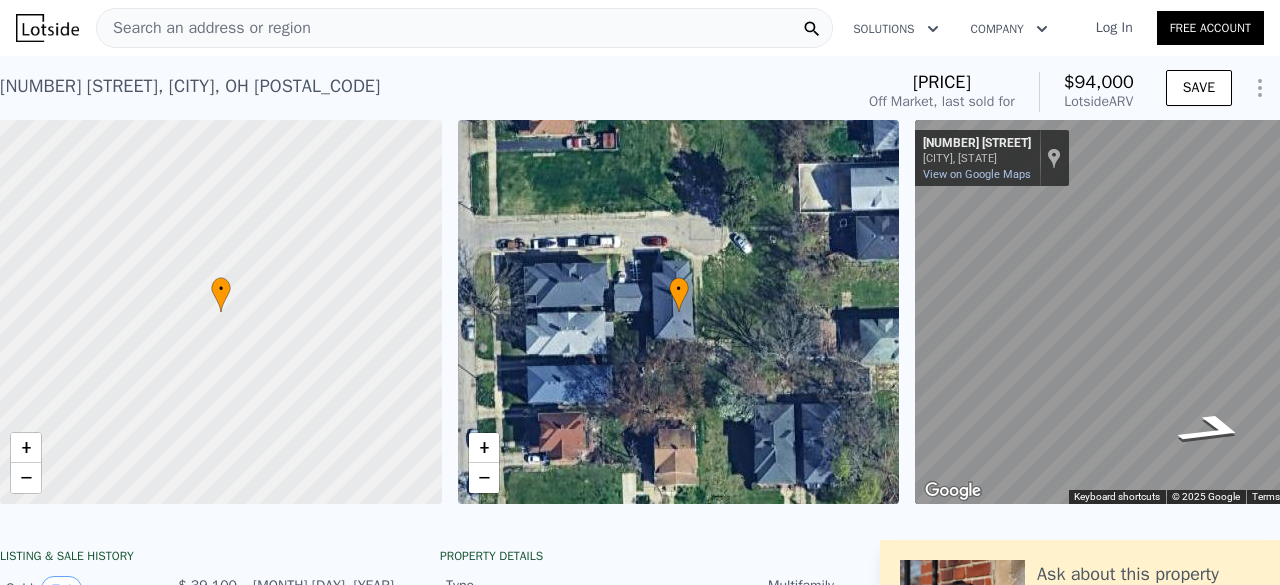 click on "Search an address or region" at bounding box center [464, 28] 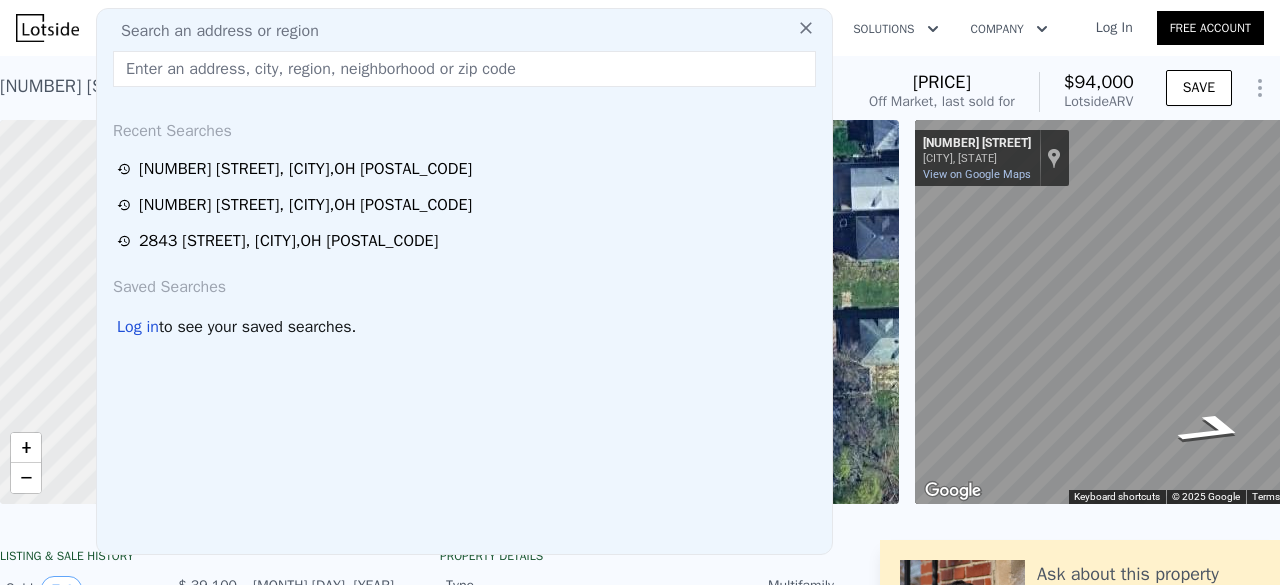 drag, startPoint x: 387, startPoint y: 54, endPoint x: 384, endPoint y: 65, distance: 11.401754 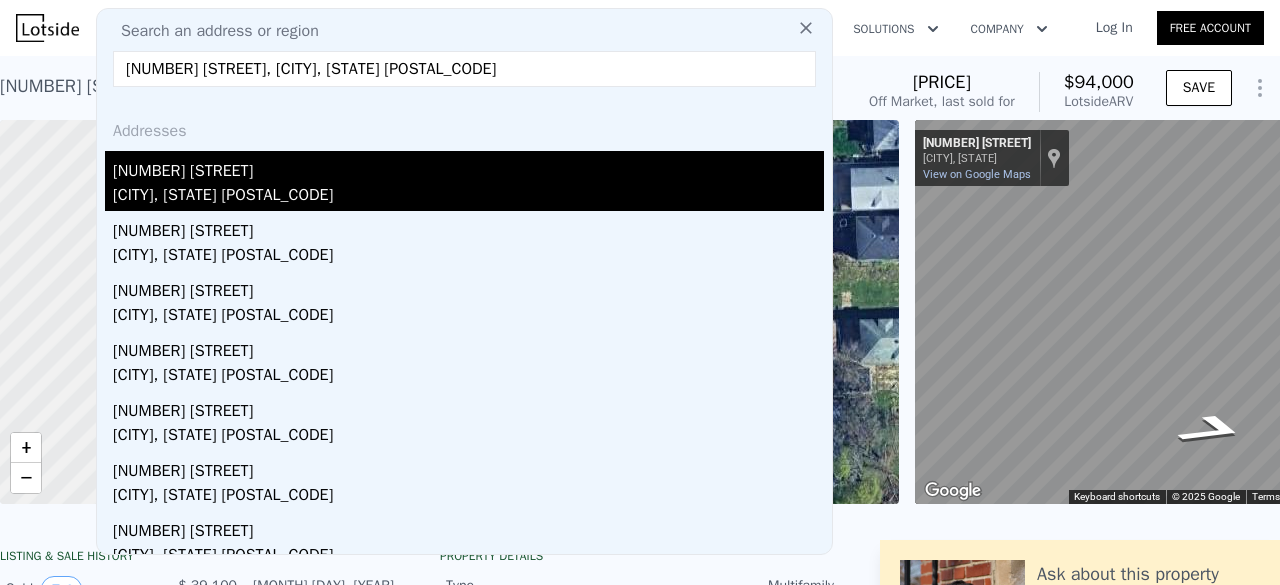 type on "[NUMBER] [STREET], [CITY], [STATE] [POSTAL_CODE]" 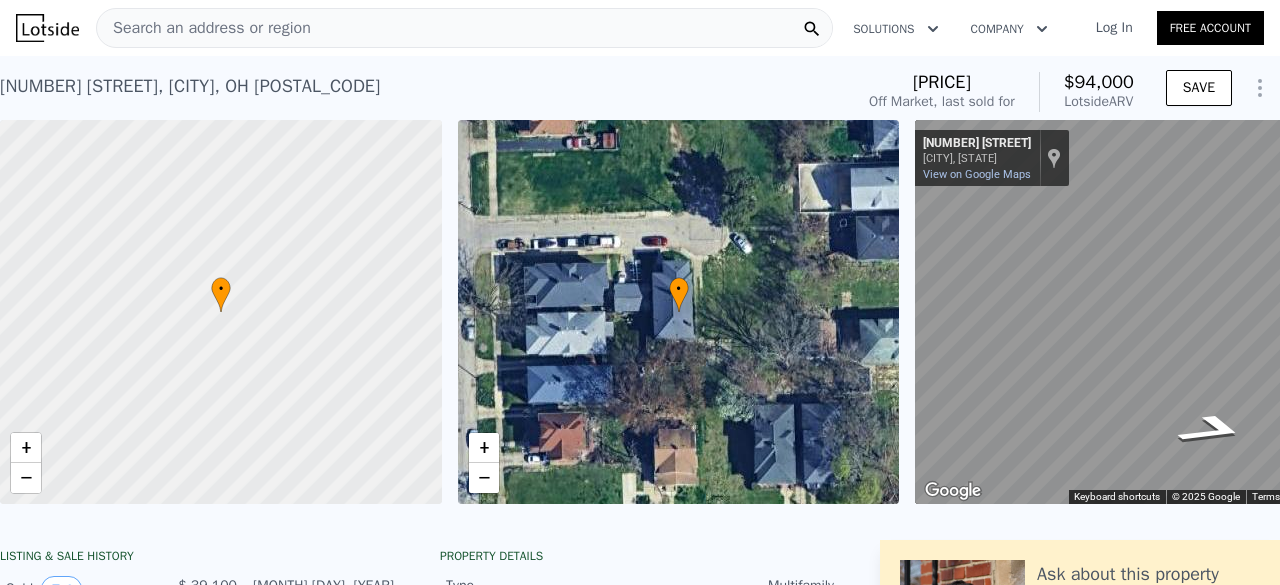 click on "Search an address or region" at bounding box center [464, 28] 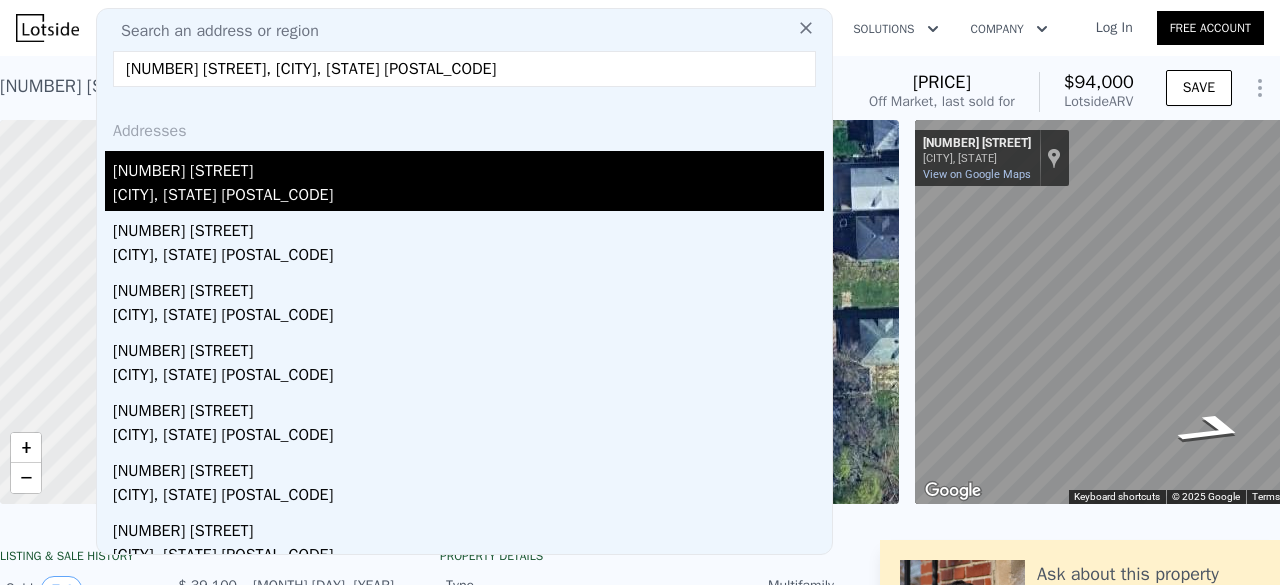 type on "[NUMBER] [STREET], [CITY], [STATE] [POSTAL_CODE]" 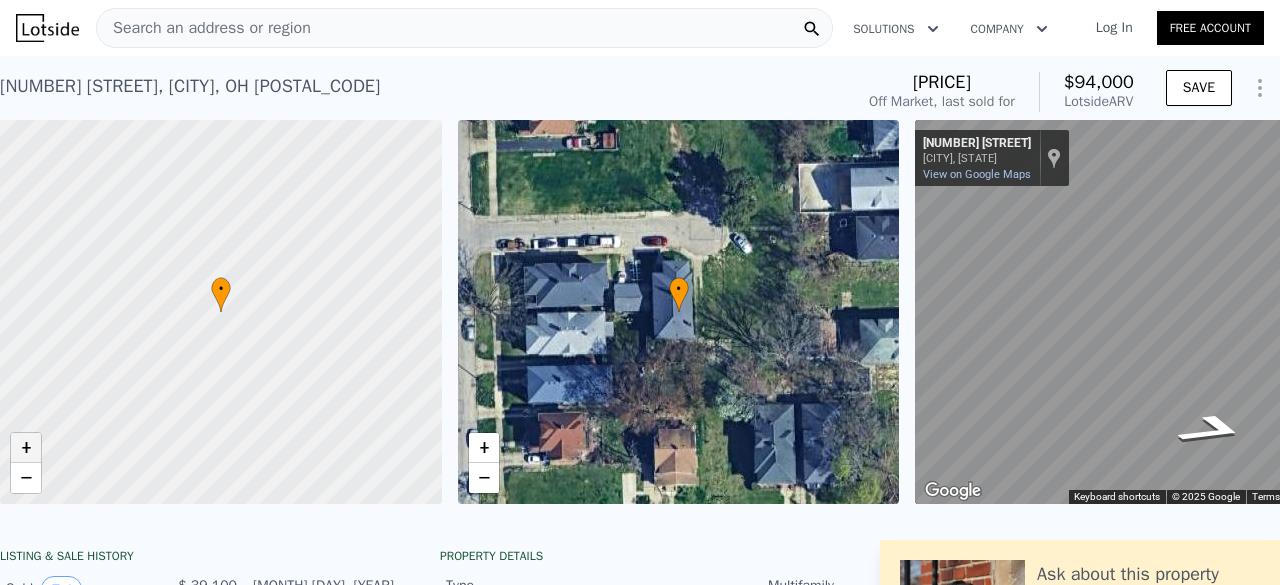click on "+" at bounding box center (26, 448) 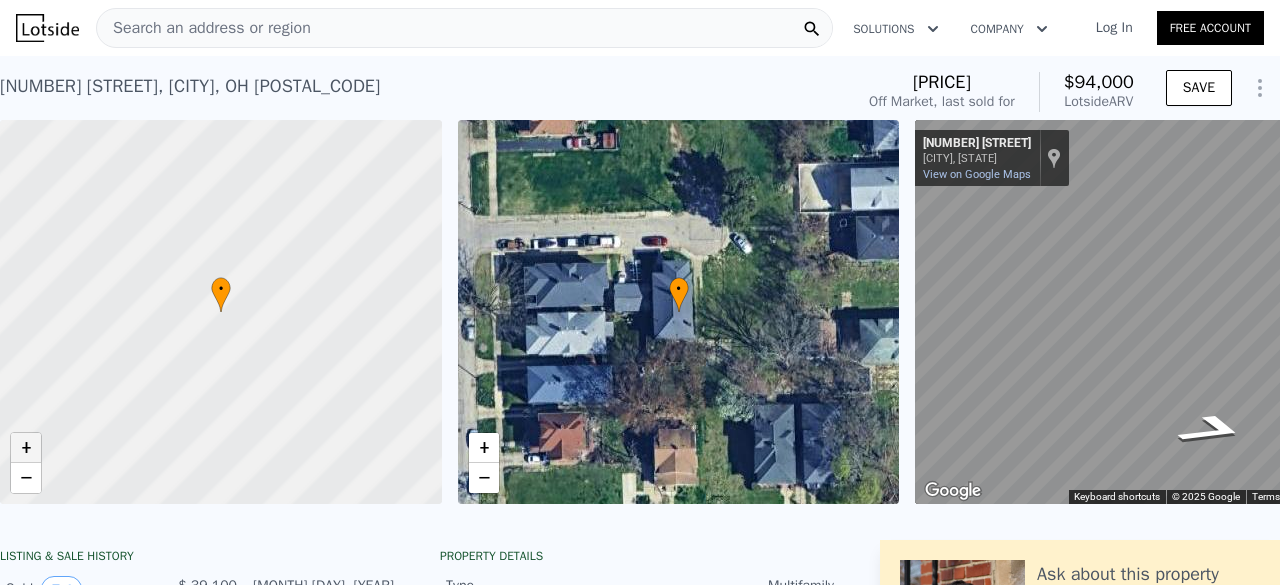 click on "+" at bounding box center (26, 448) 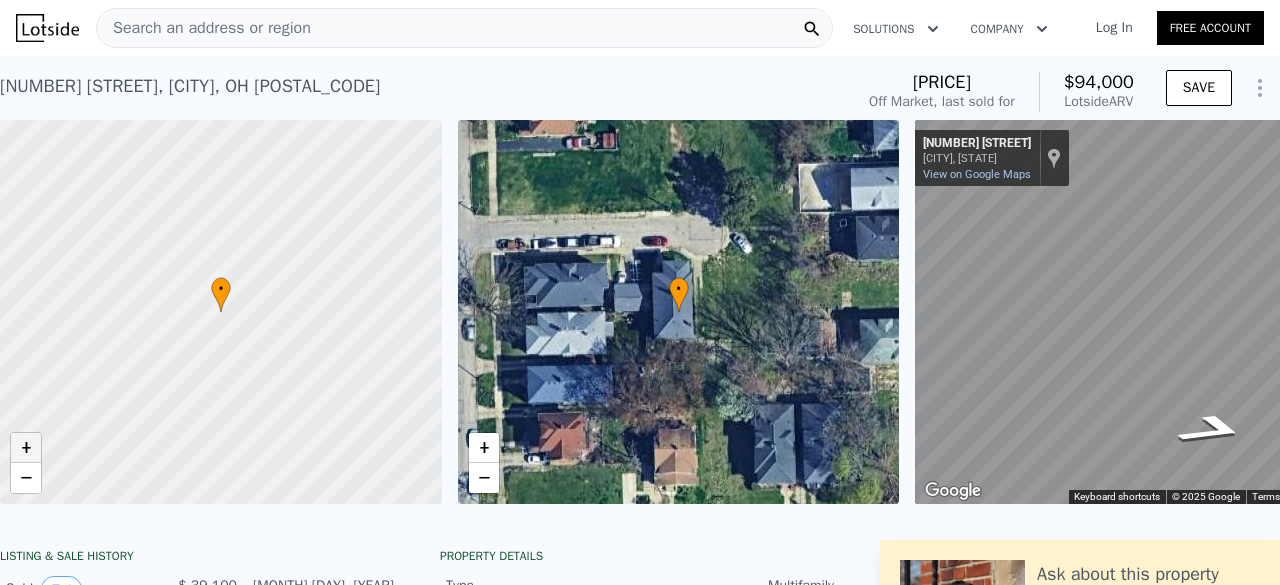 click on "+" at bounding box center (26, 448) 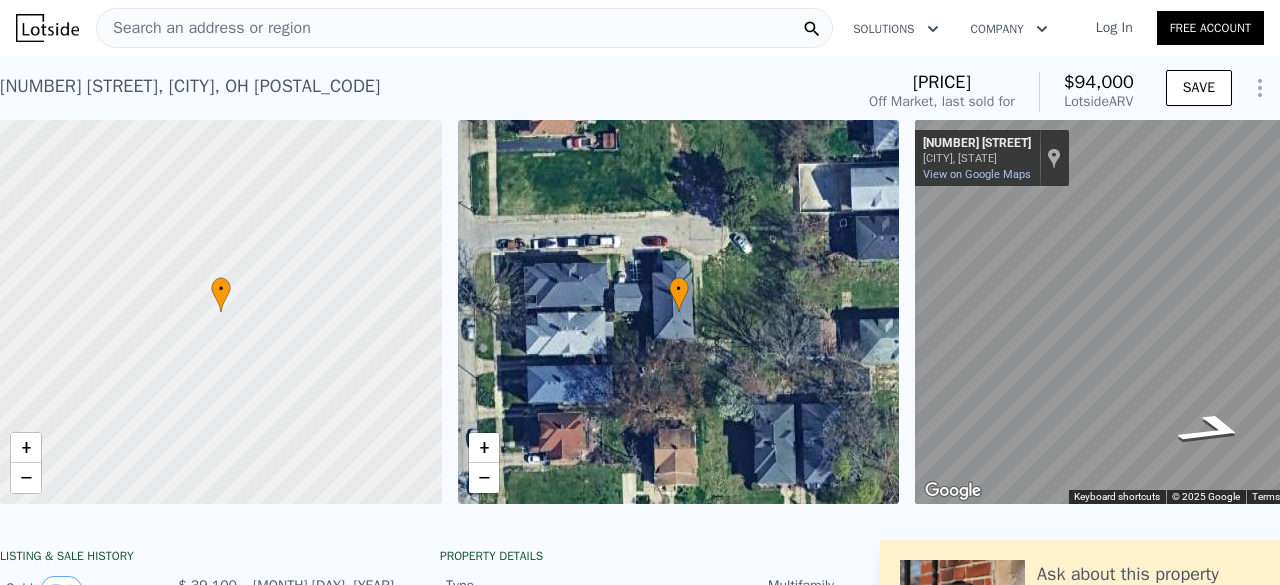 click on "Search an address or region" at bounding box center (464, 28) 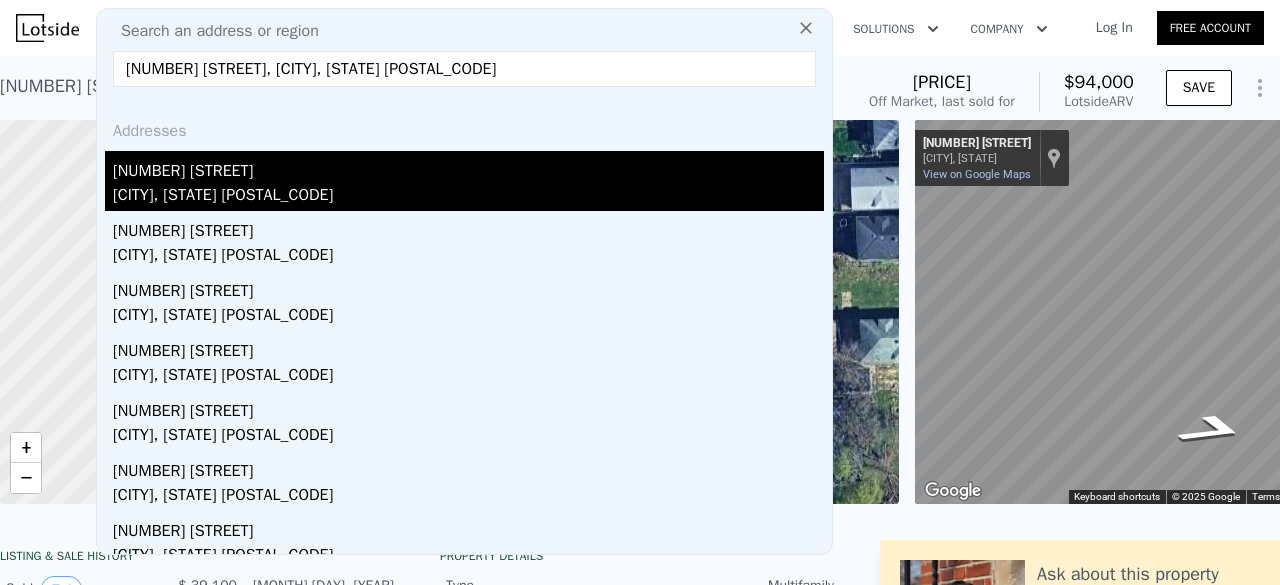 type on "[NUMBER] [STREET], [CITY], [STATE] [POSTAL_CODE]" 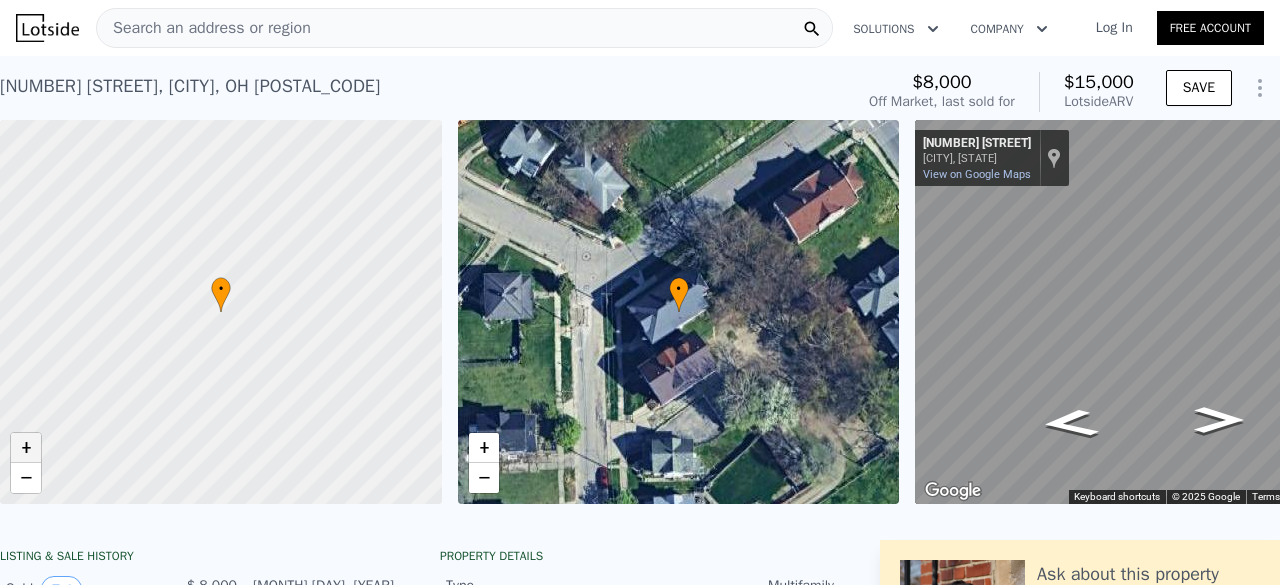 click on "+" at bounding box center [26, 448] 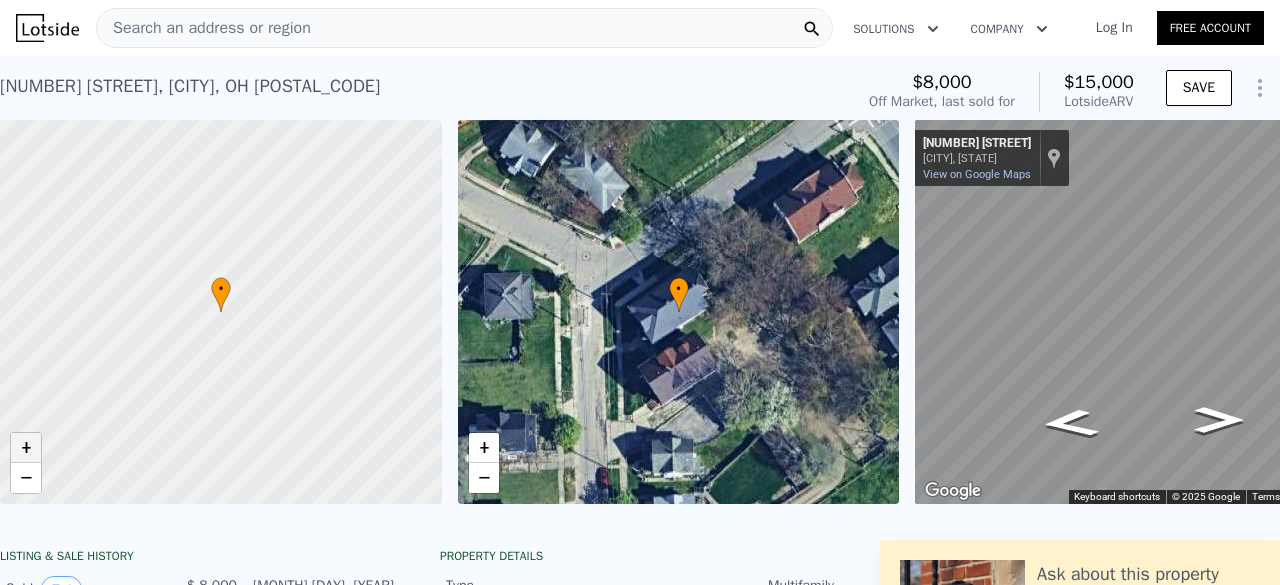 click on "+" at bounding box center [26, 448] 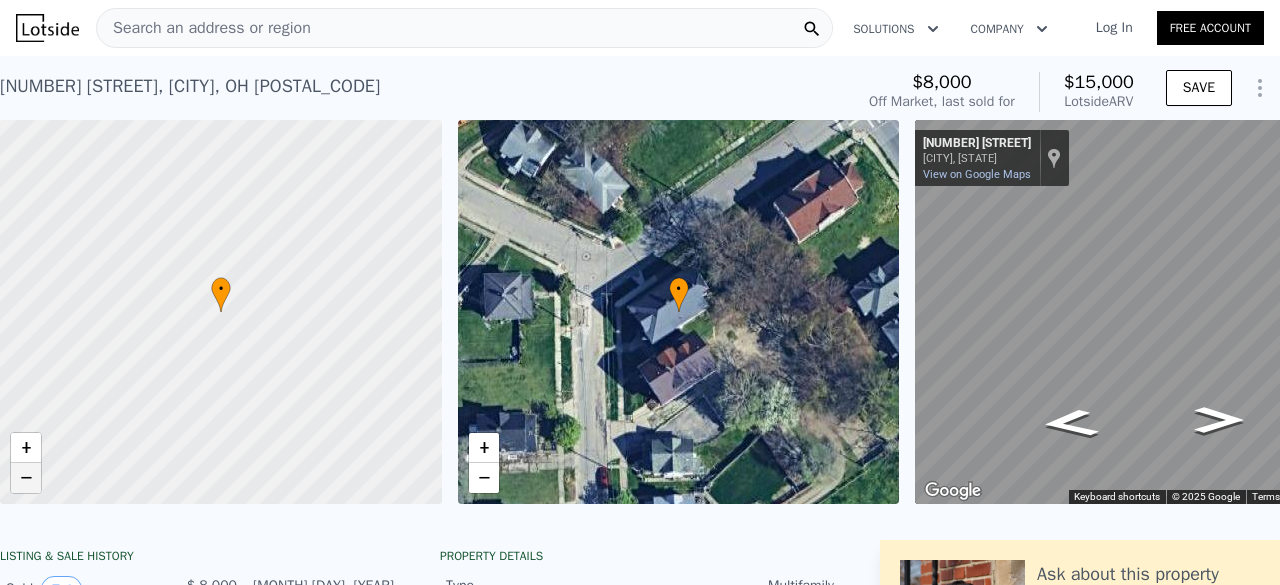 click on "−" at bounding box center [26, 478] 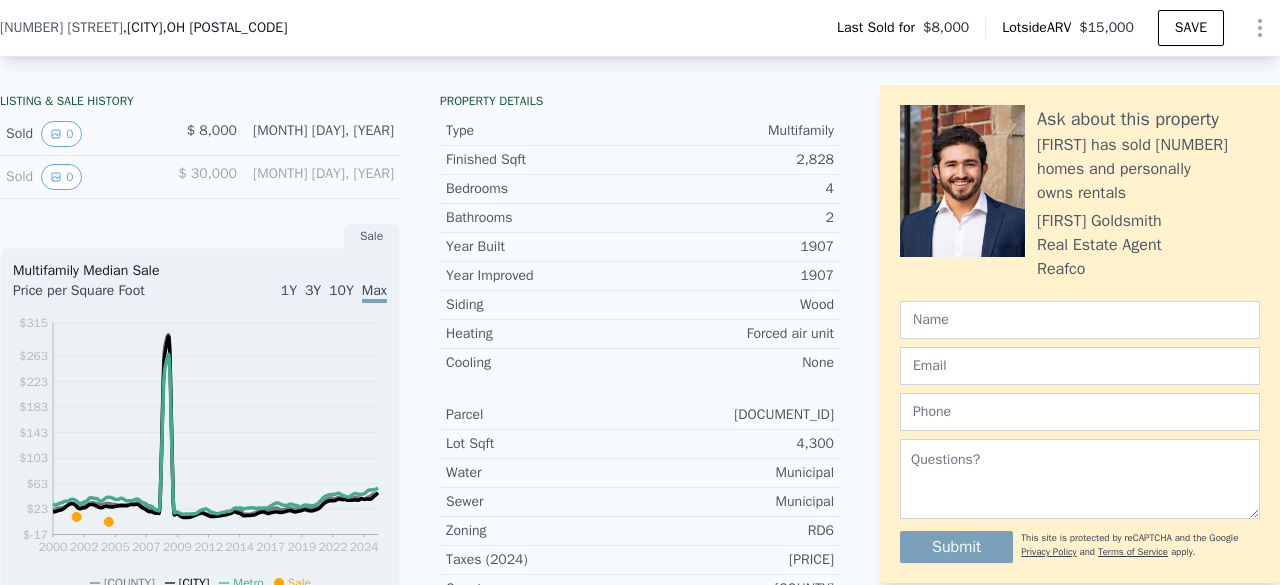 scroll, scrollTop: 426, scrollLeft: 0, axis: vertical 